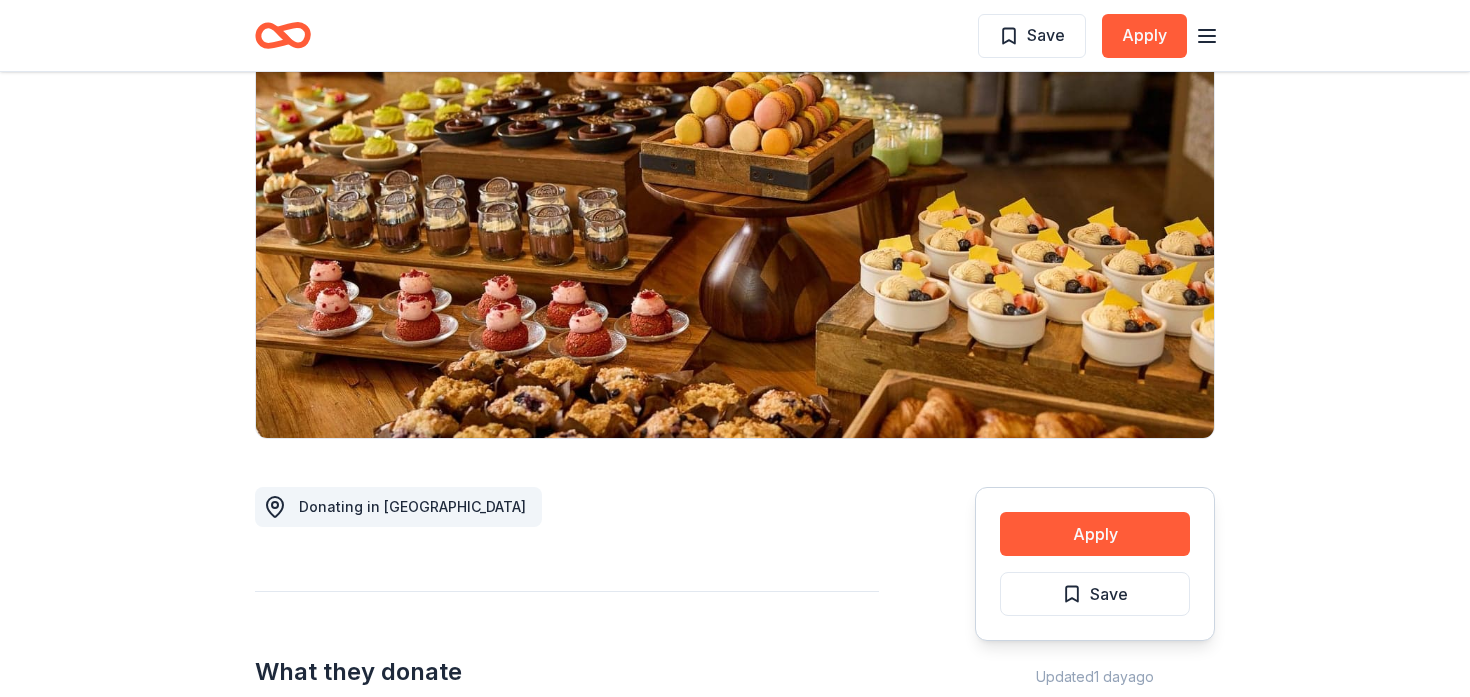 scroll, scrollTop: 199, scrollLeft: 0, axis: vertical 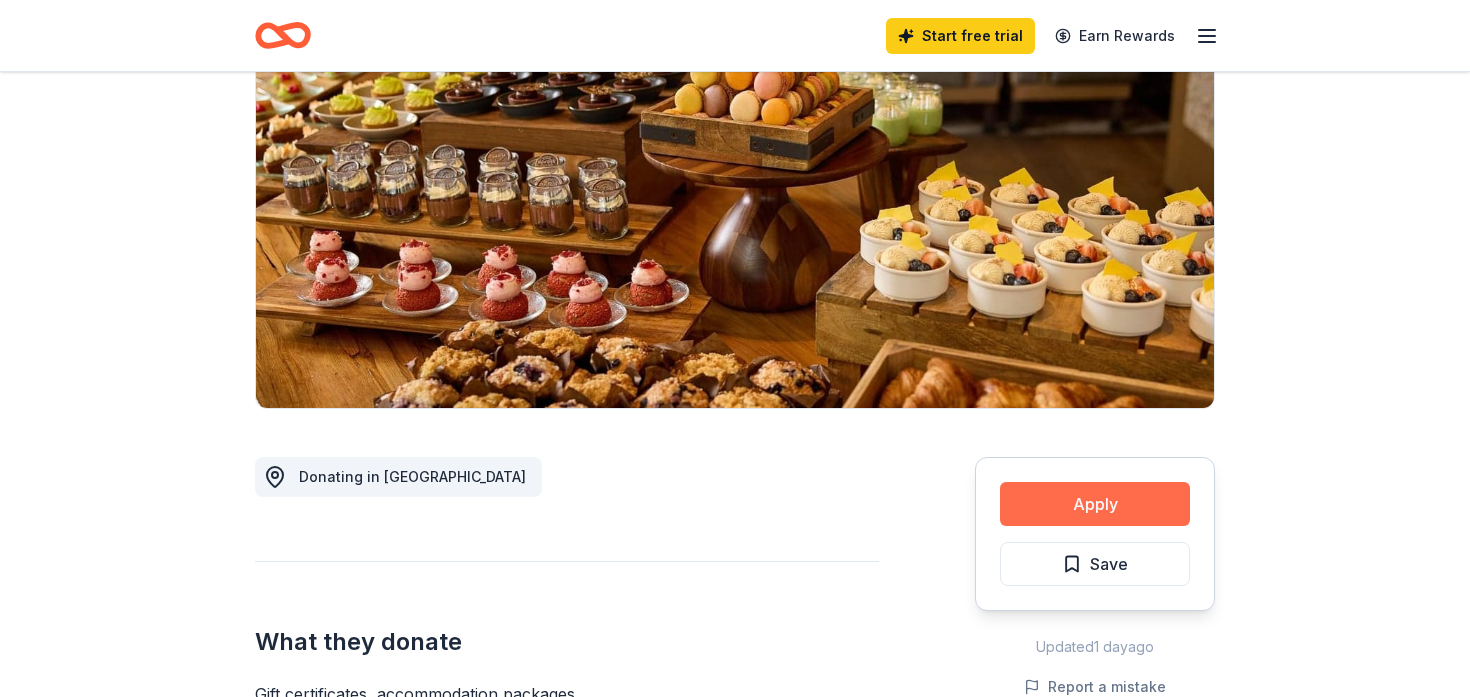 click on "Apply" at bounding box center [1095, 504] 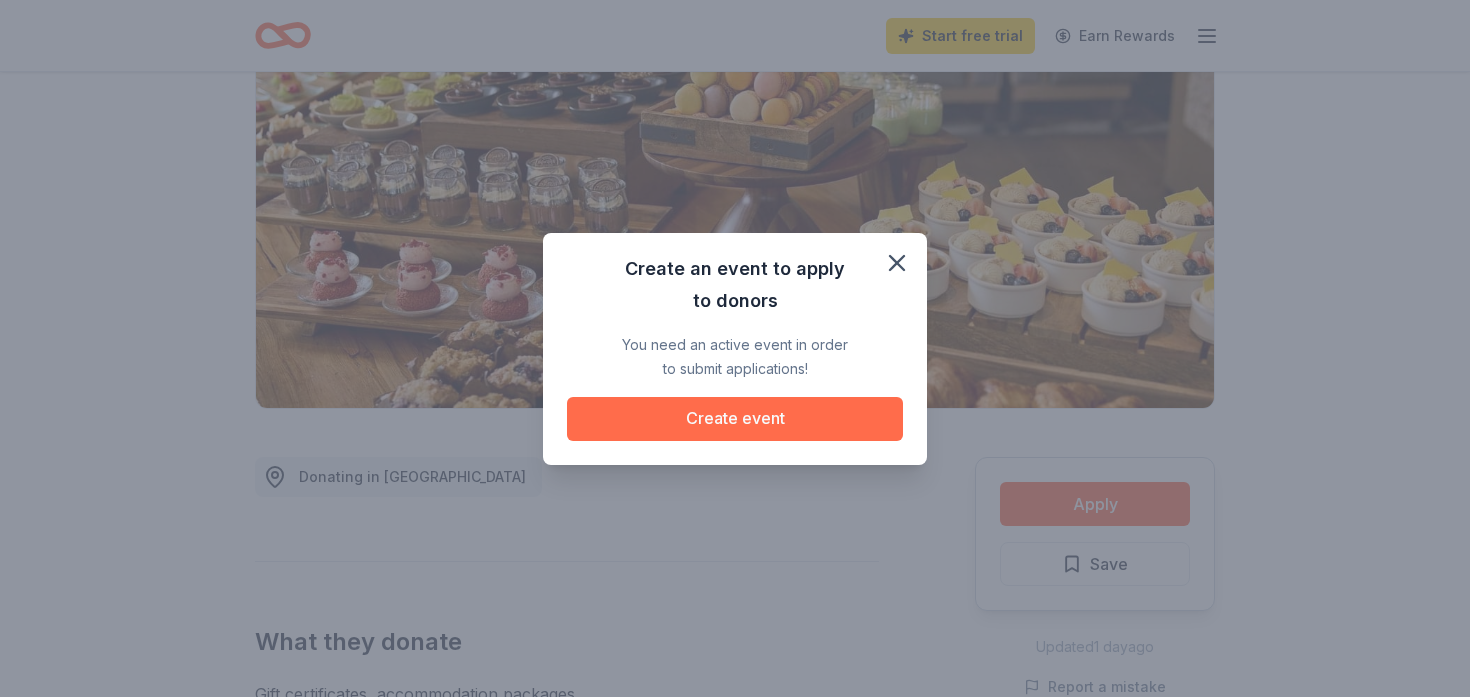 click on "Create event" at bounding box center [735, 419] 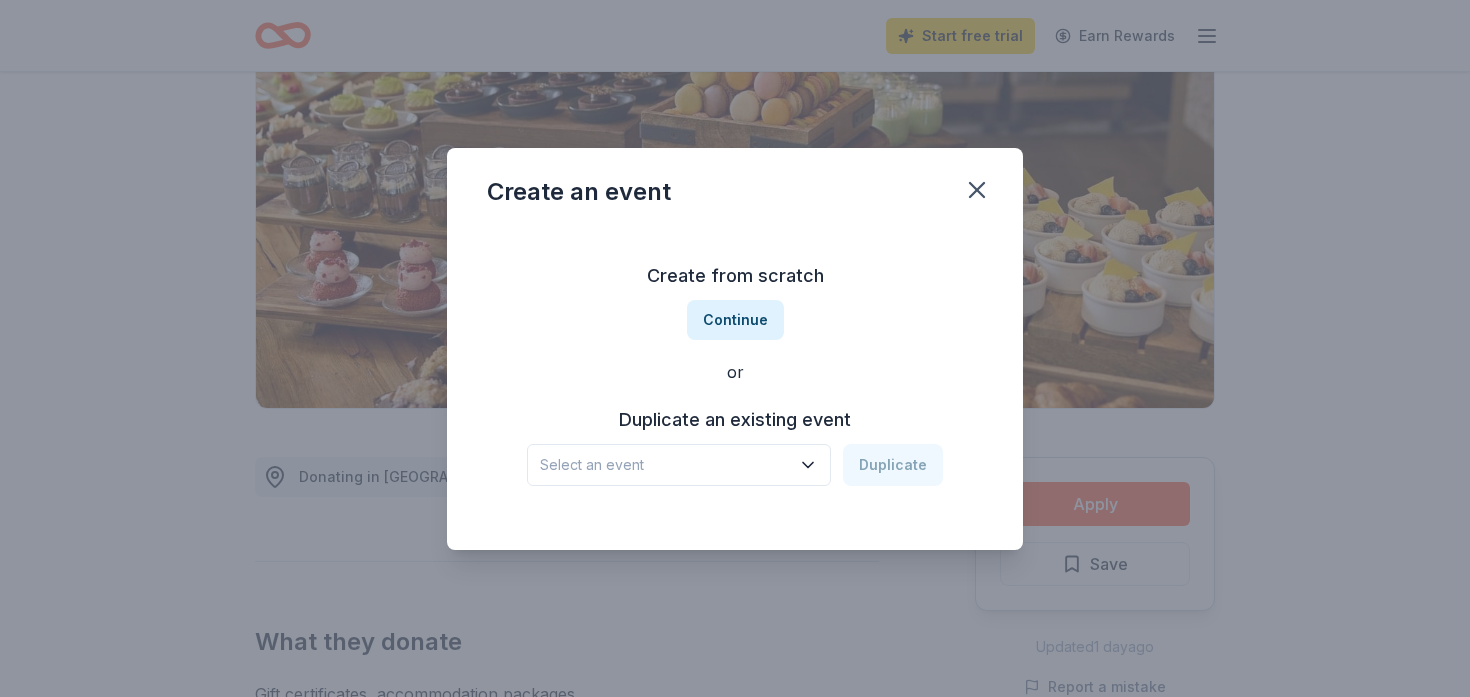 click on "Create an event Create from scratch Continue or Duplicate an existing event Select an event Duplicate" at bounding box center [735, 348] 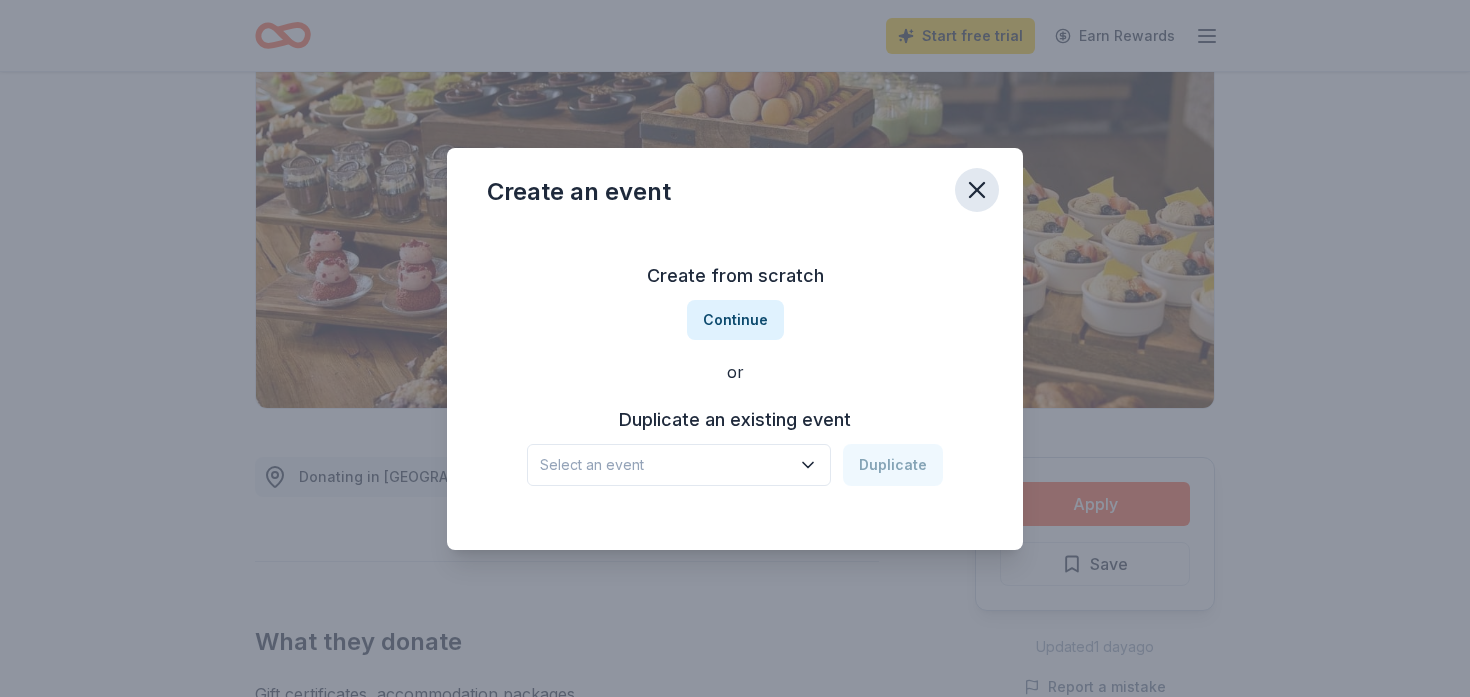 click 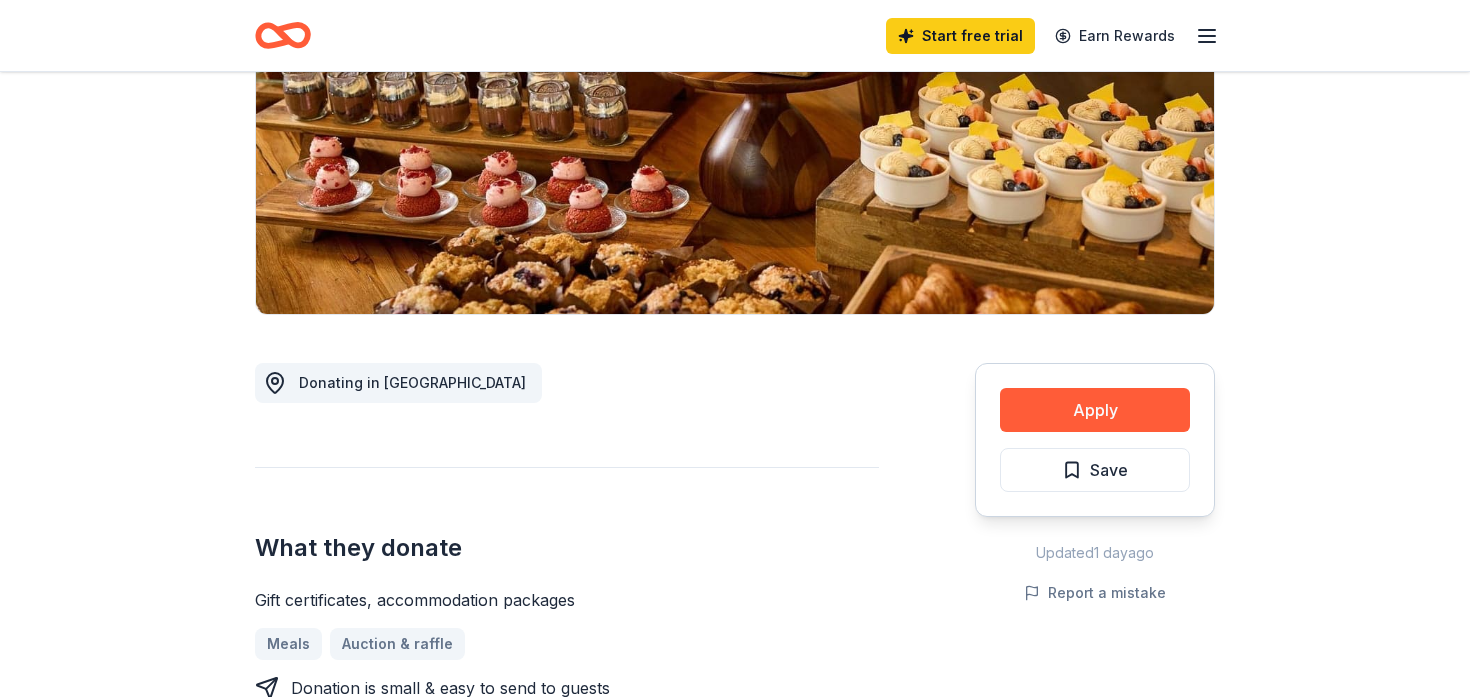 scroll, scrollTop: 337, scrollLeft: 0, axis: vertical 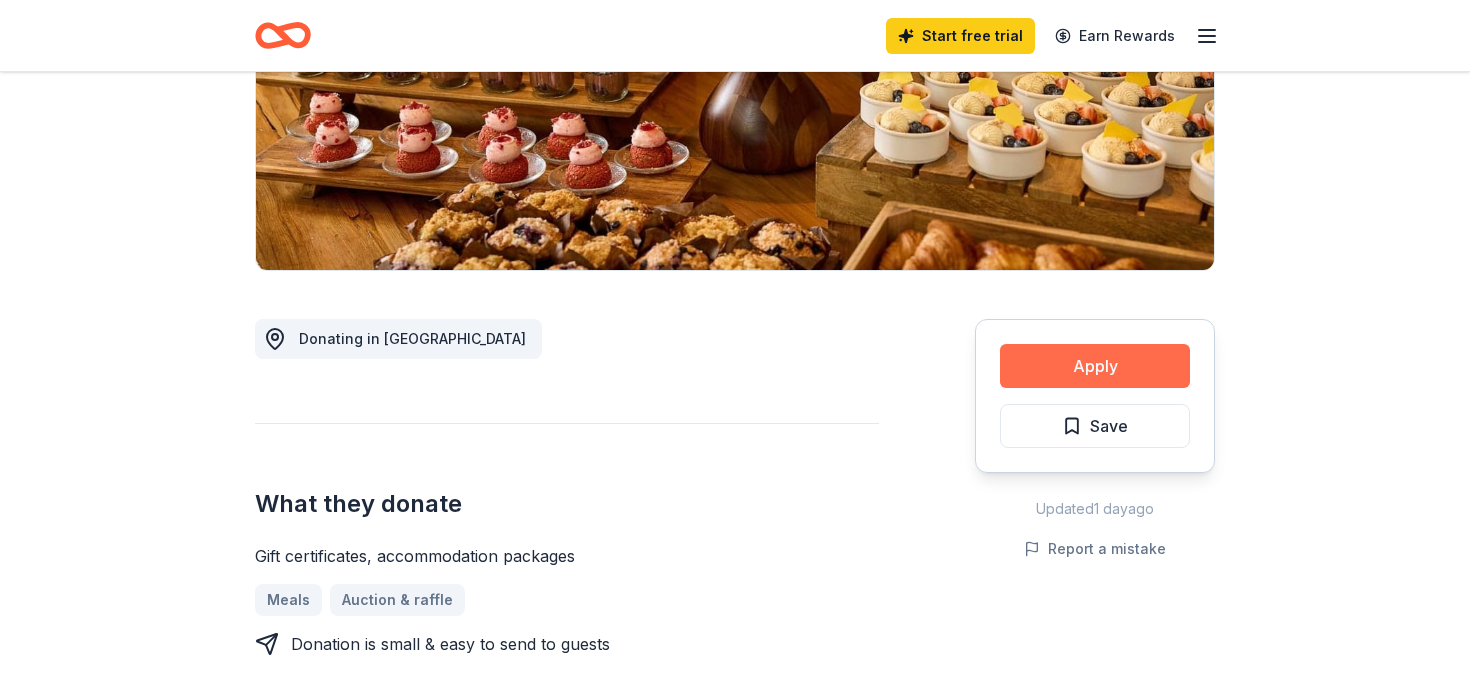 click on "Apply" at bounding box center (1095, 366) 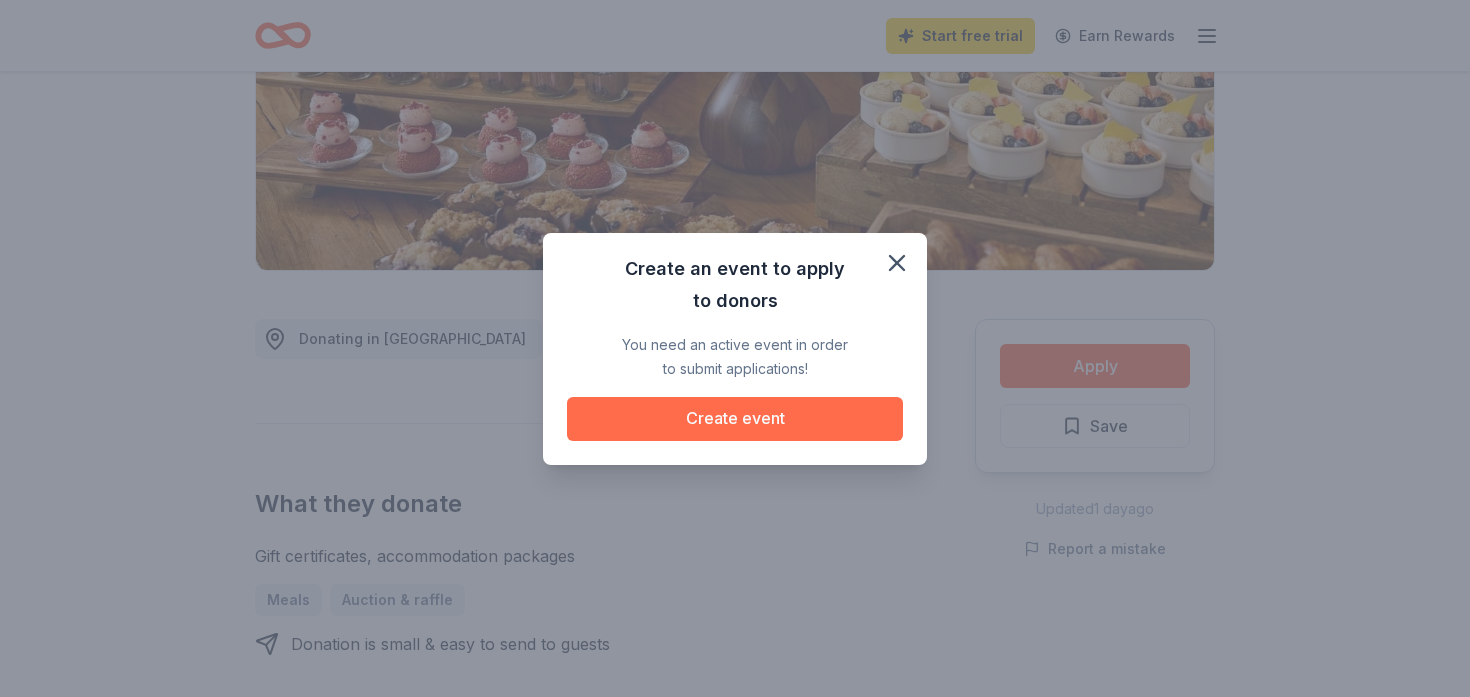 click on "Create event" at bounding box center [735, 419] 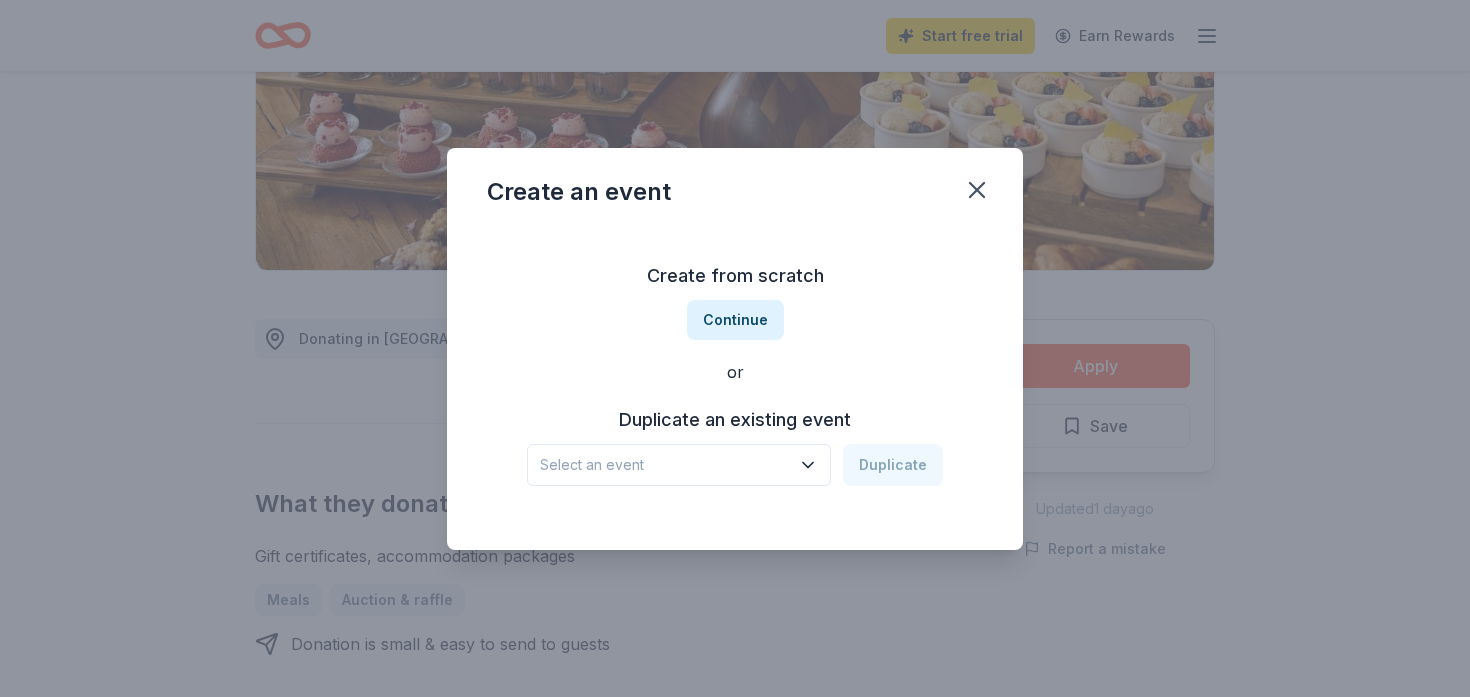 click on "Select an event" at bounding box center [665, 465] 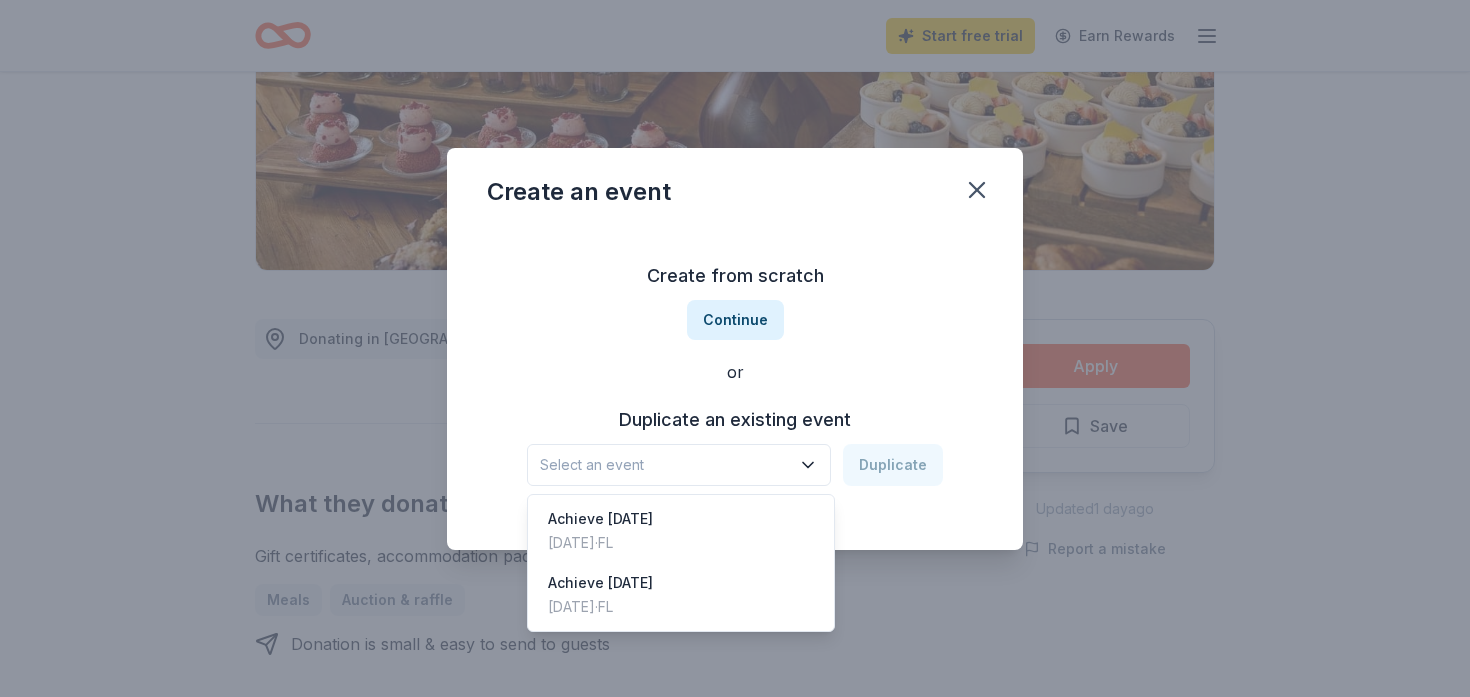 click on "Create an event Create from scratch Continue or Duplicate an existing event Select an event Duplicate" at bounding box center [735, 349] 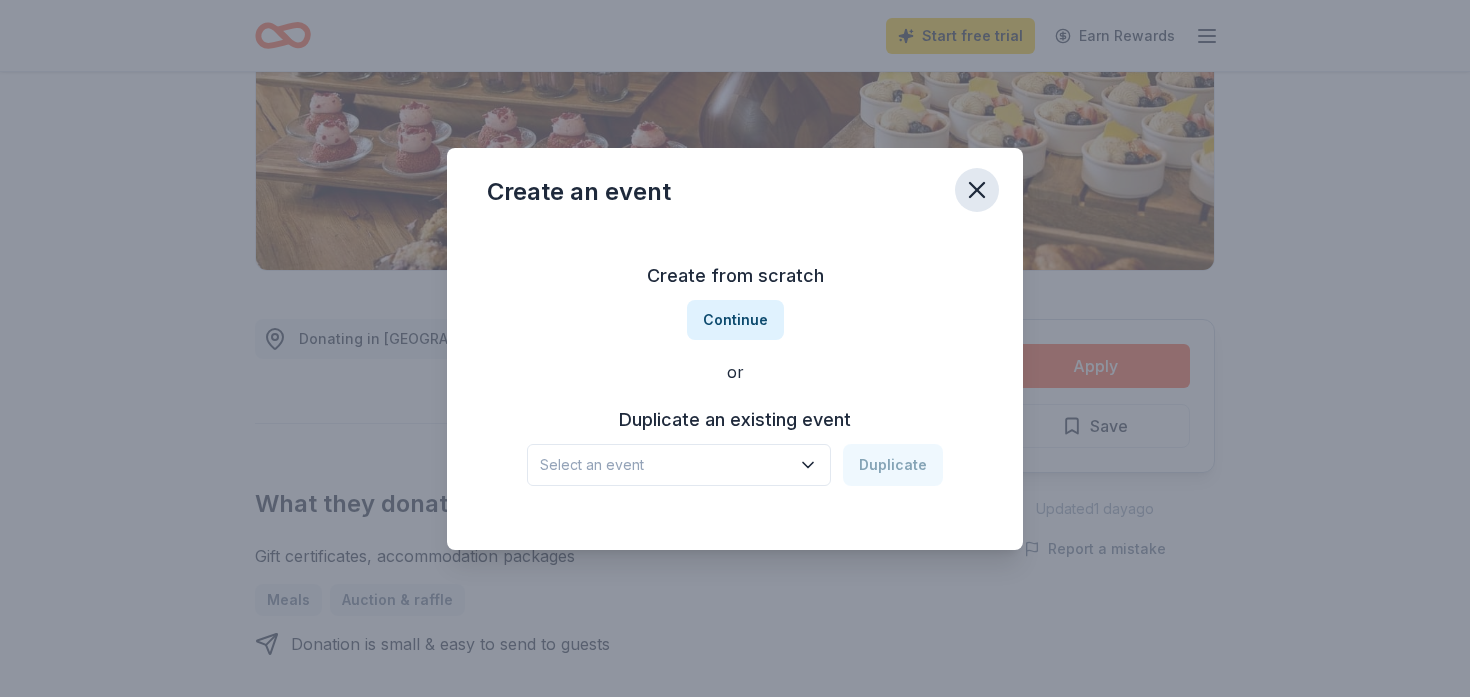 click 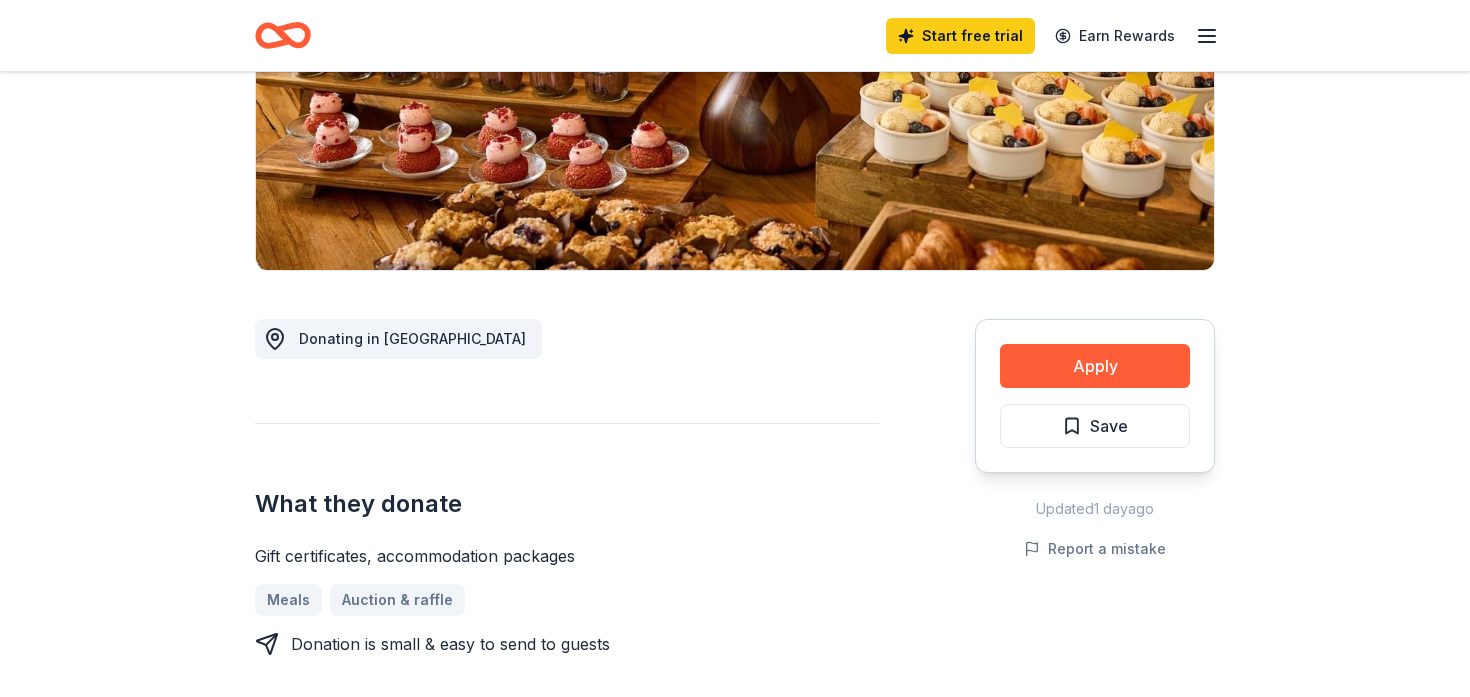 click 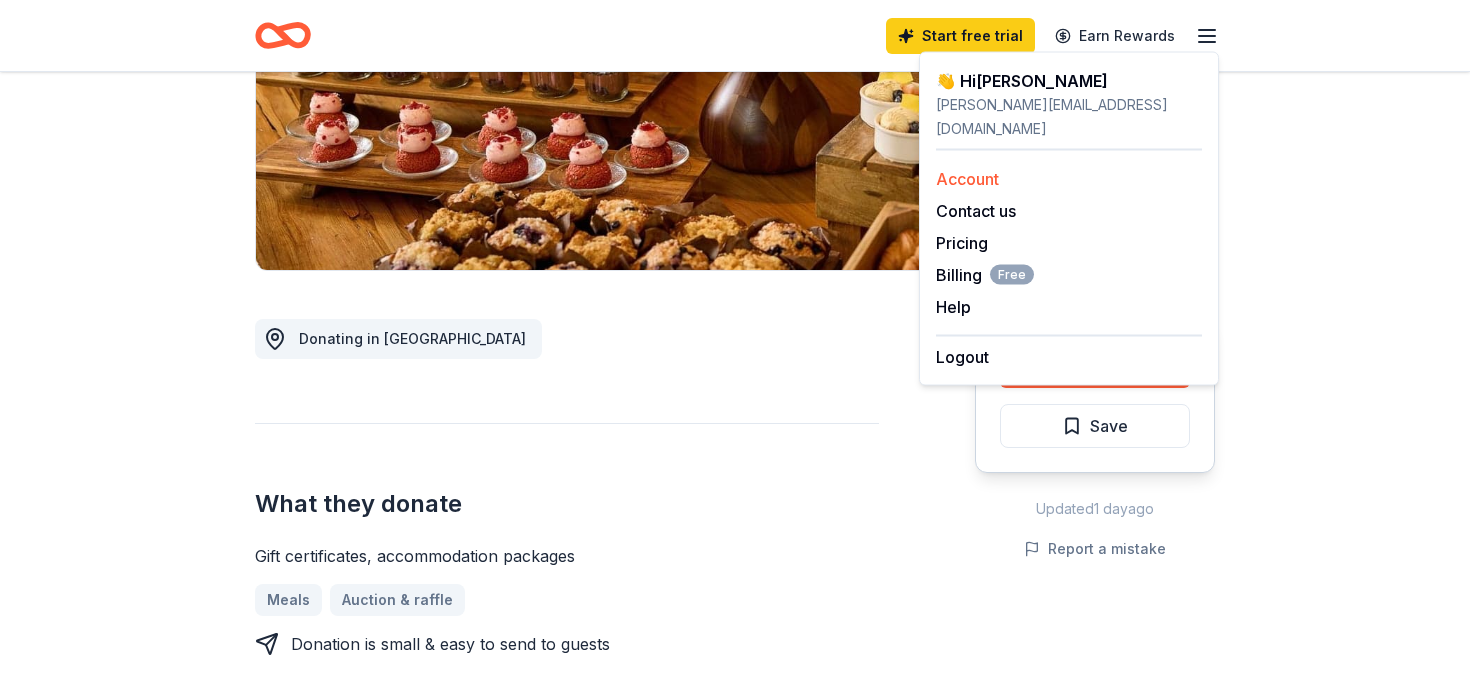 click on "Account" at bounding box center [967, 179] 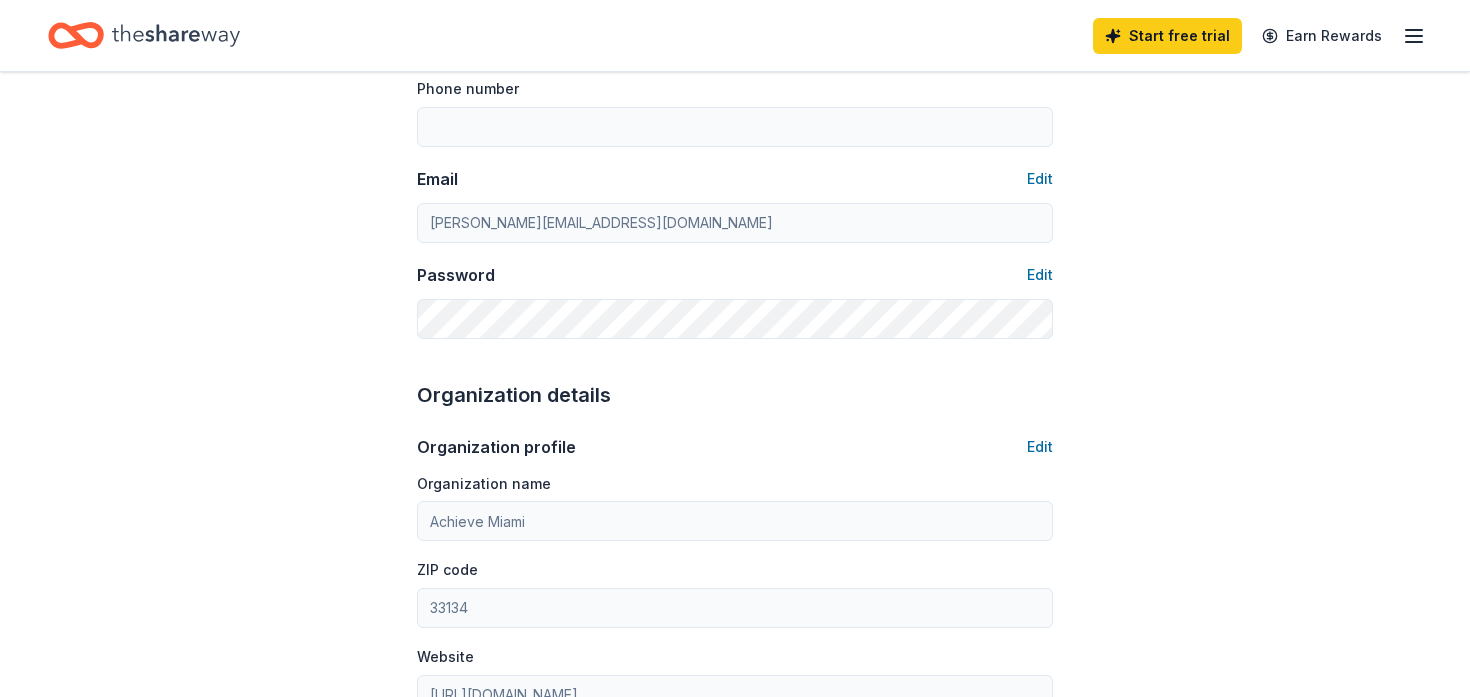 scroll, scrollTop: 0, scrollLeft: 0, axis: both 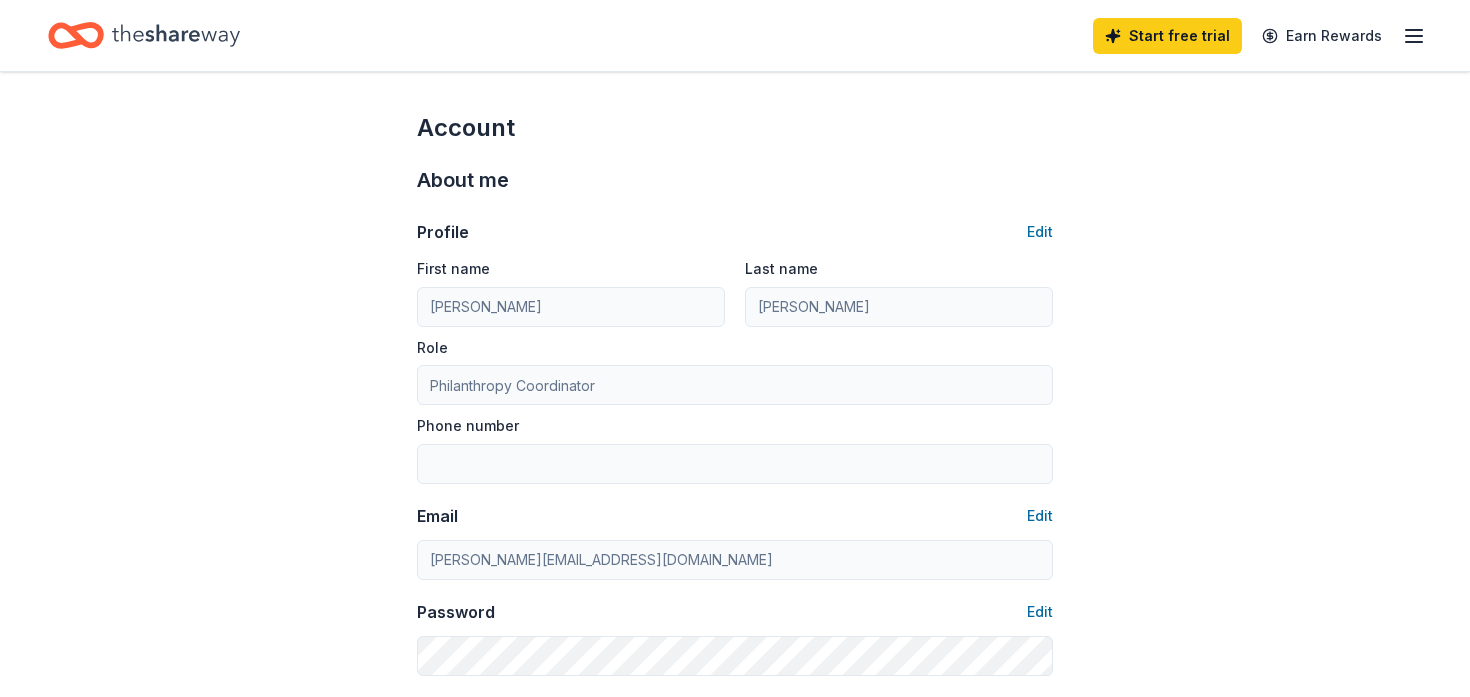 click on "About me Profile Edit First name [PERSON_NAME] Last name [PERSON_NAME] Role Philanthropy Coordinator Phone number Email Edit [PERSON_NAME][EMAIL_ADDRESS][DOMAIN_NAME] Password Edit" at bounding box center [735, 420] 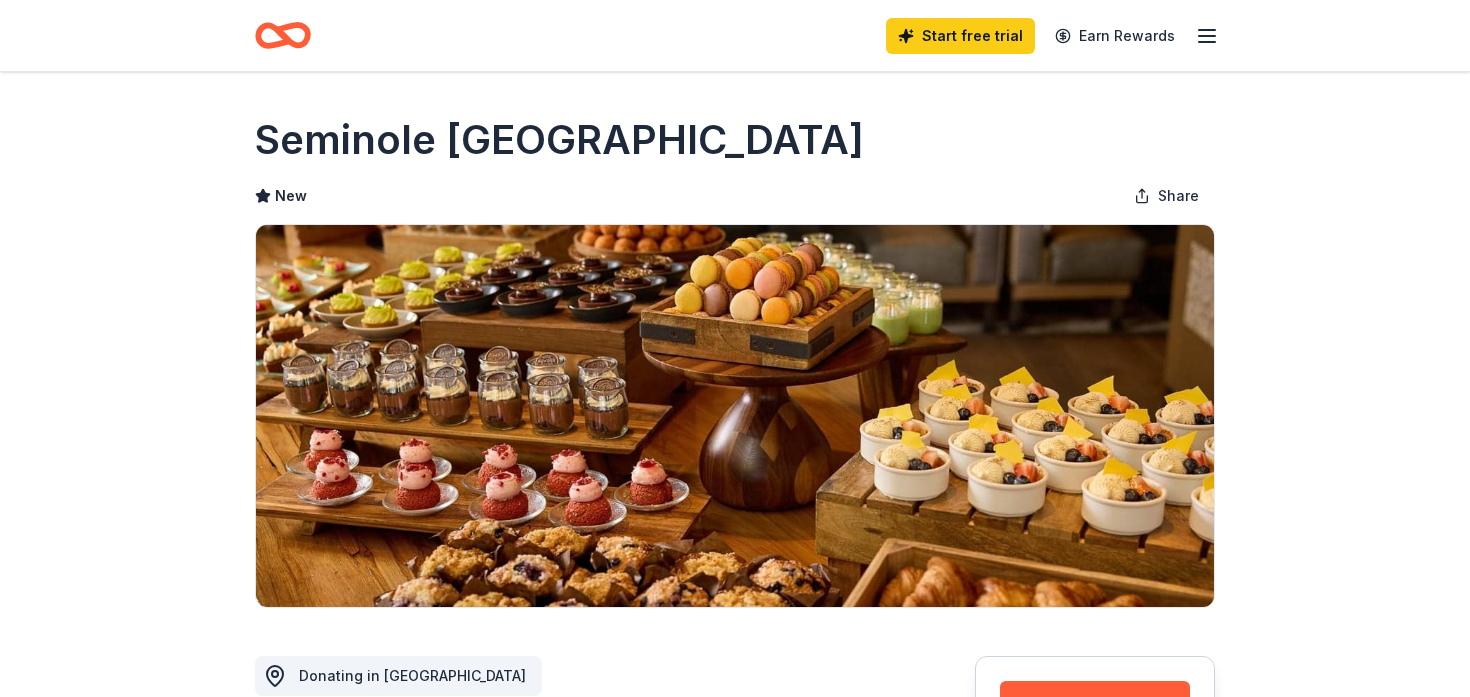 scroll, scrollTop: 337, scrollLeft: 0, axis: vertical 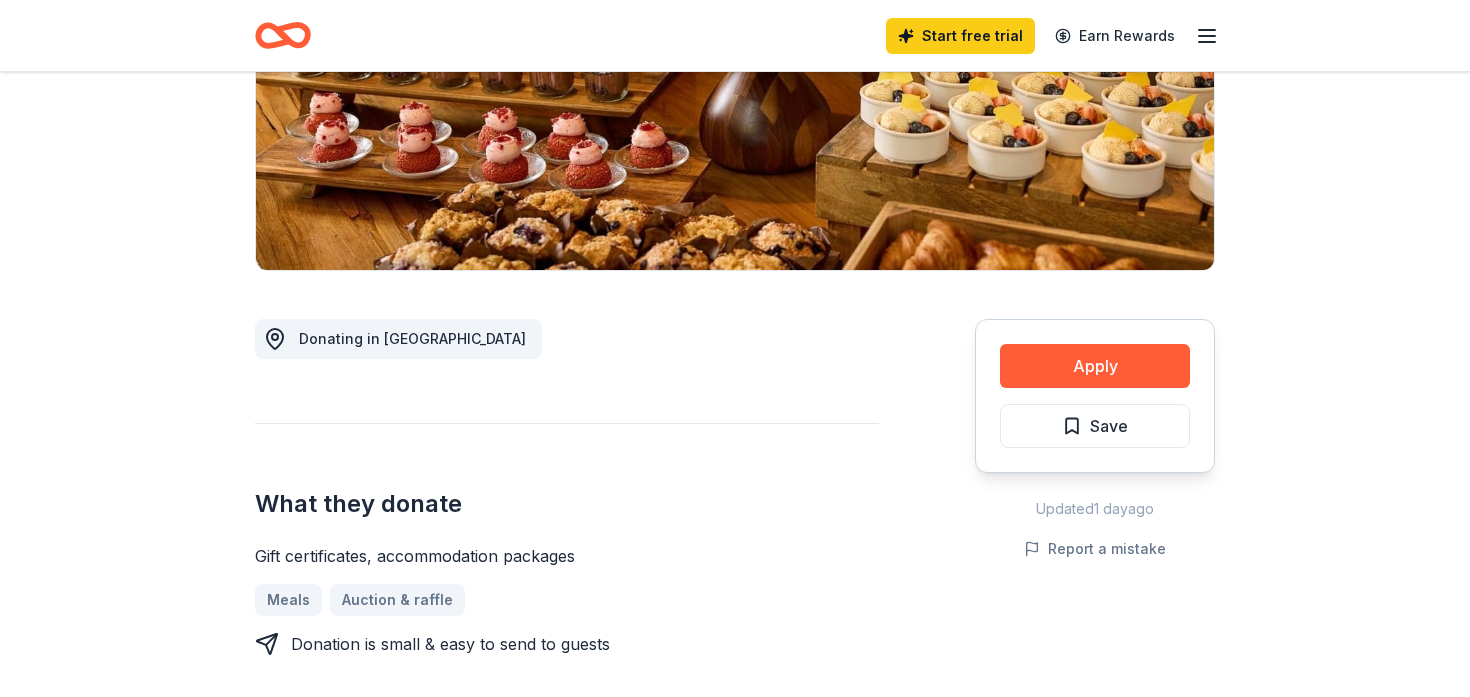 click 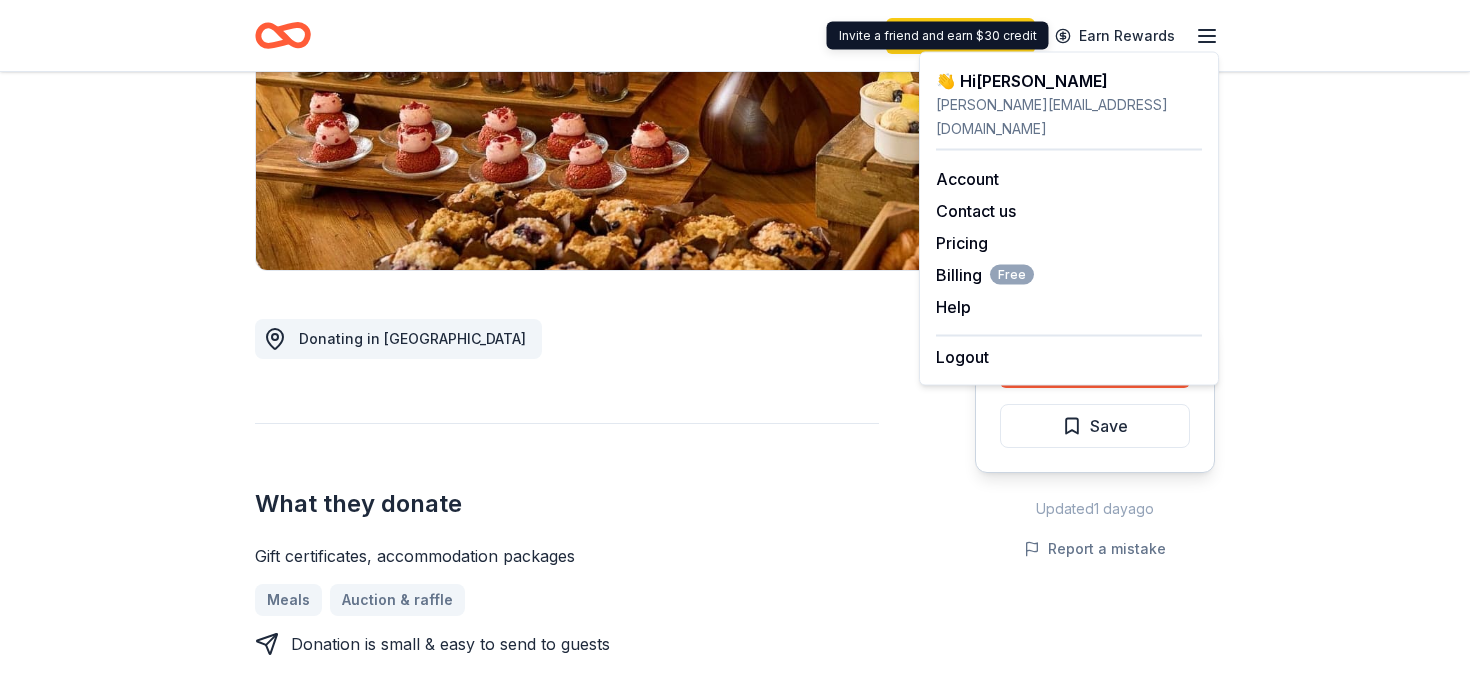 click on "Start free  trial Earn Rewards" at bounding box center [1052, 35] 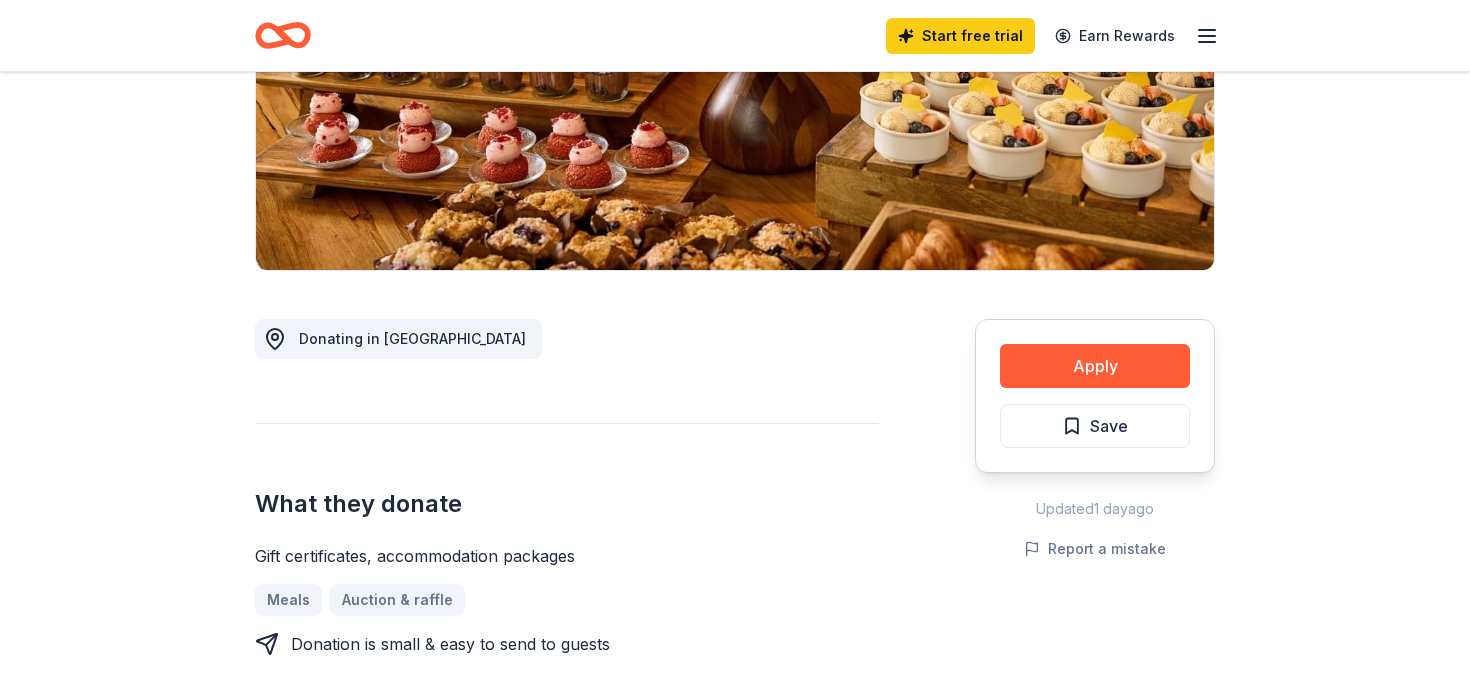 click on "Start free  trial Earn Rewards" at bounding box center [1052, 35] 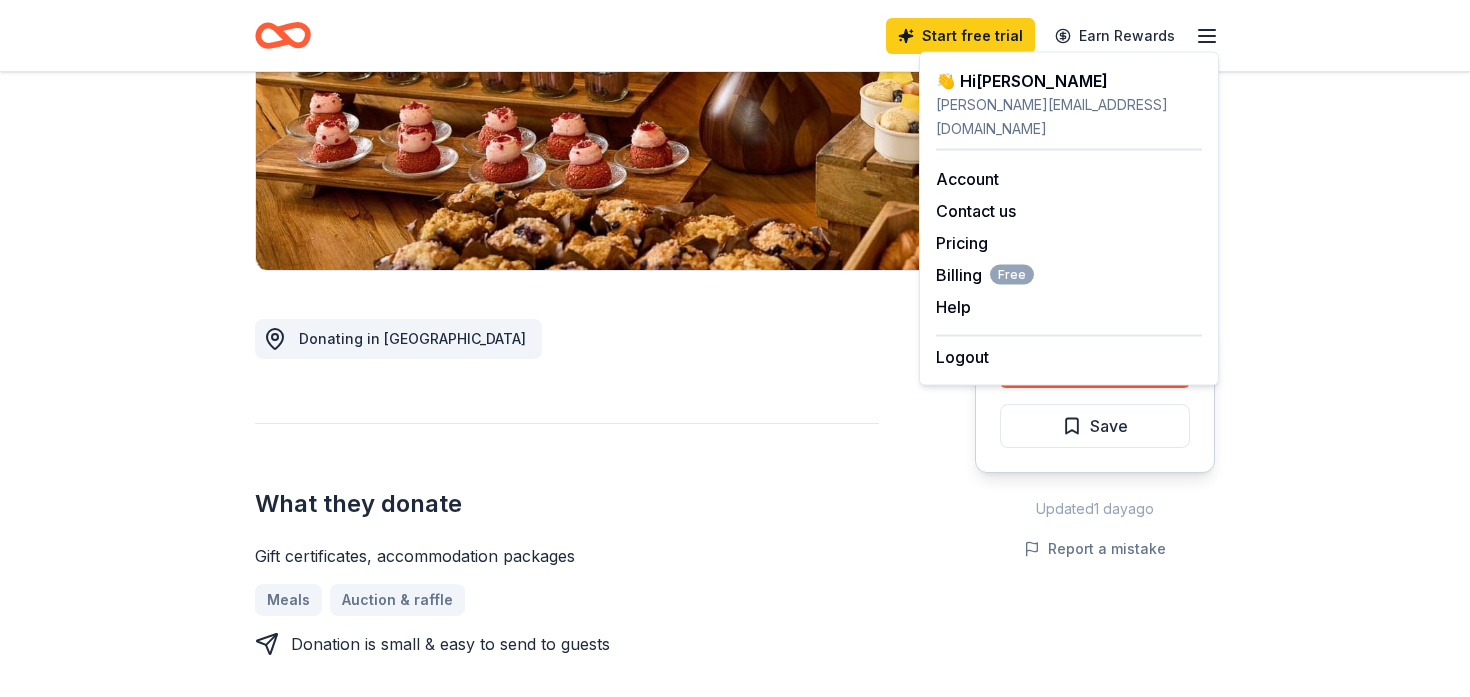 click on "[PERSON_NAME][EMAIL_ADDRESS][DOMAIN_NAME]" at bounding box center (1069, 117) 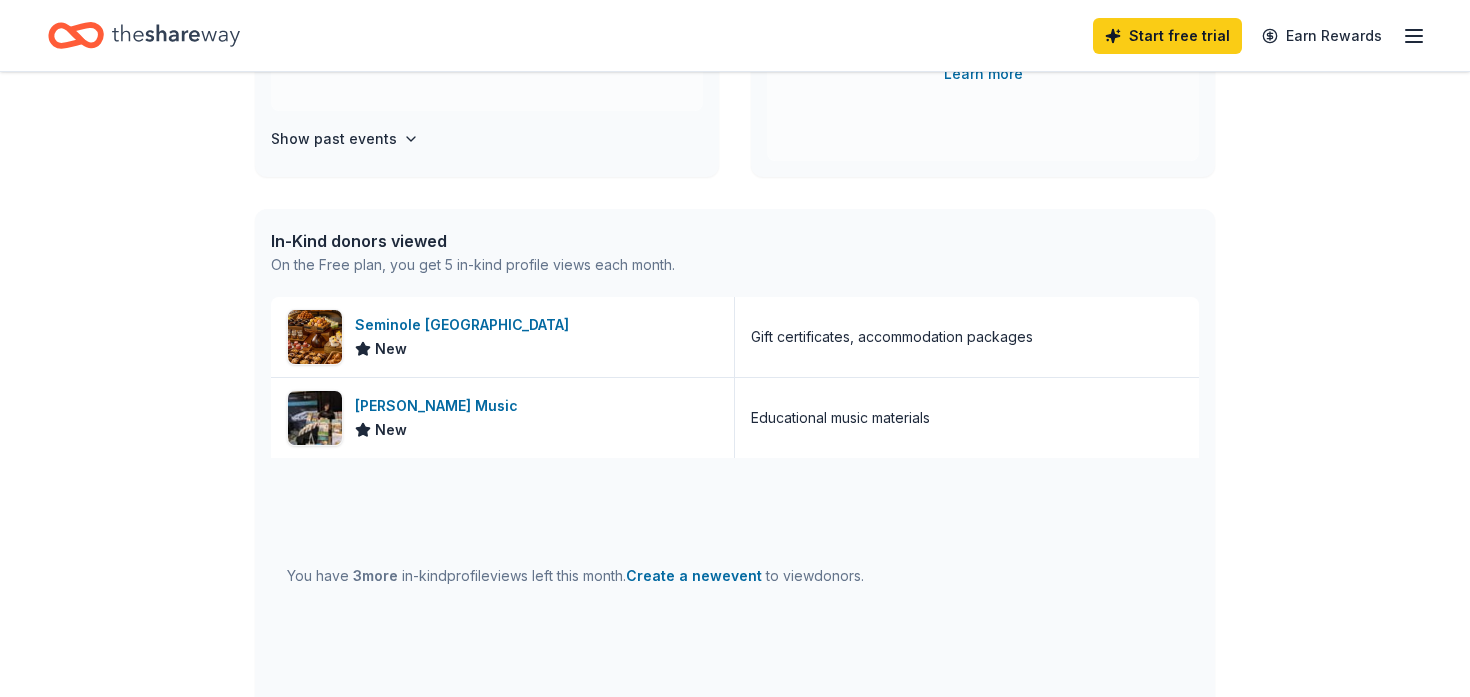 scroll, scrollTop: 0, scrollLeft: 0, axis: both 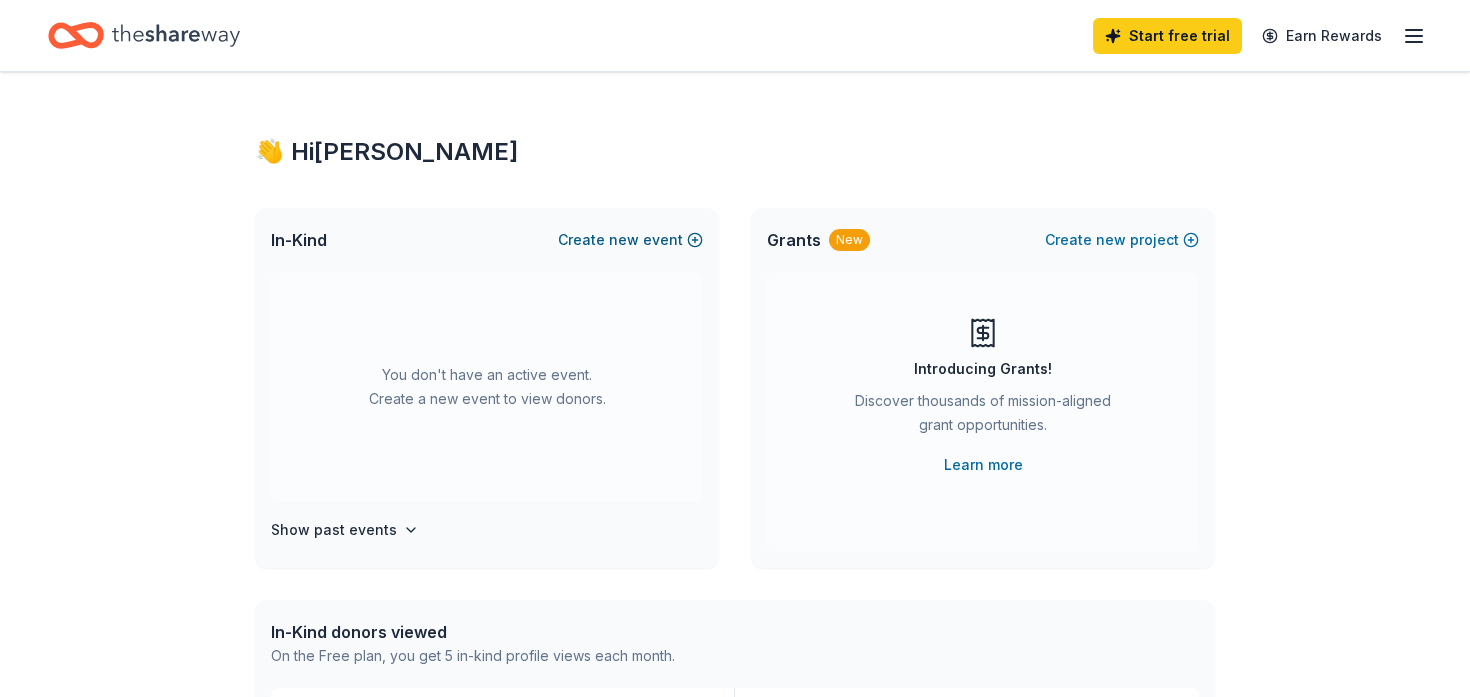 click on "Create  new  event" at bounding box center (630, 240) 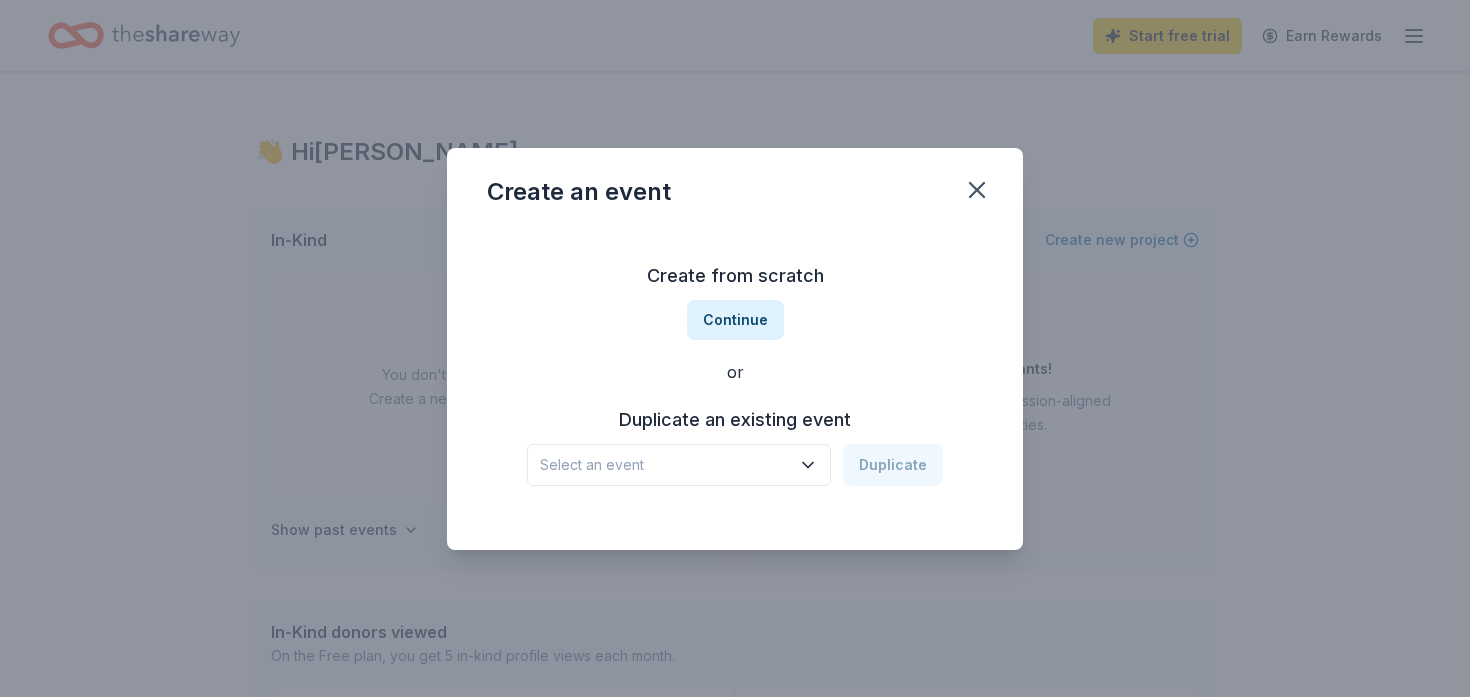 click on "Duplicate an existing event" at bounding box center (735, 420) 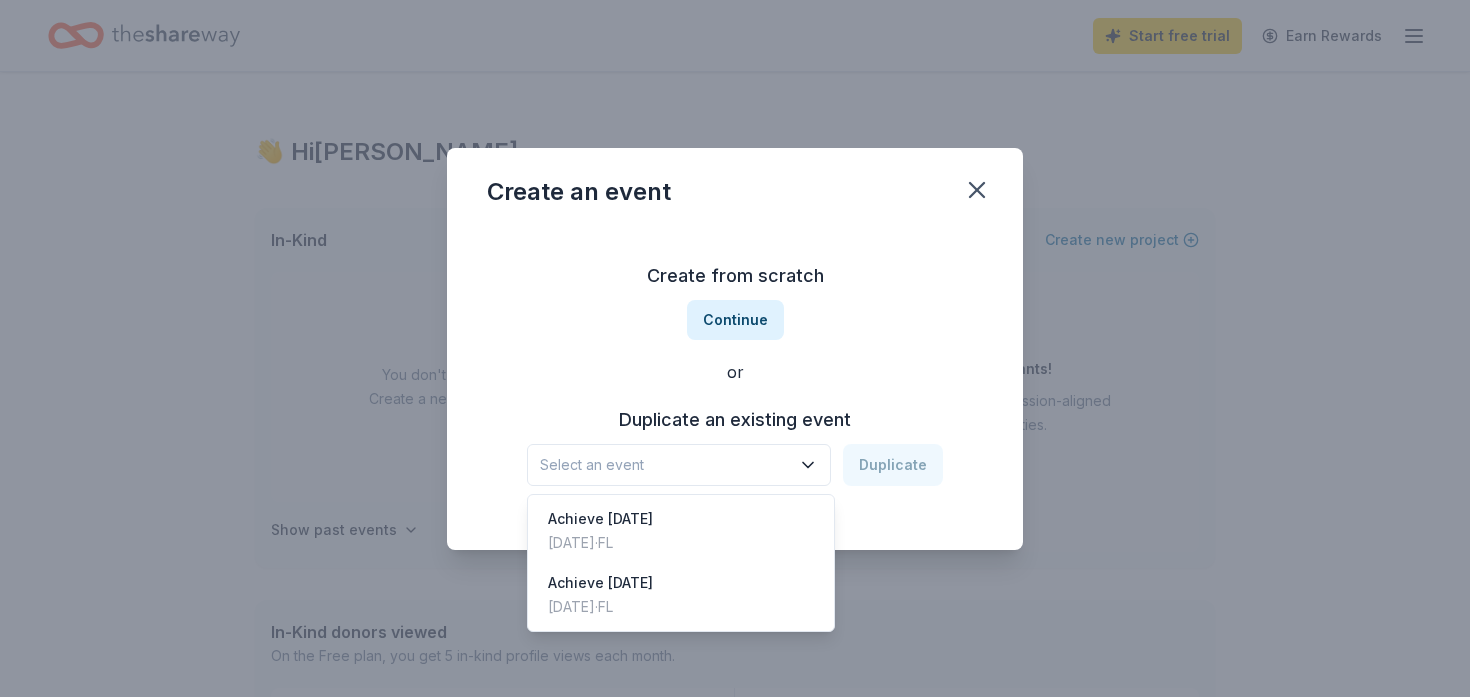 click on "Select an event" at bounding box center (679, 465) 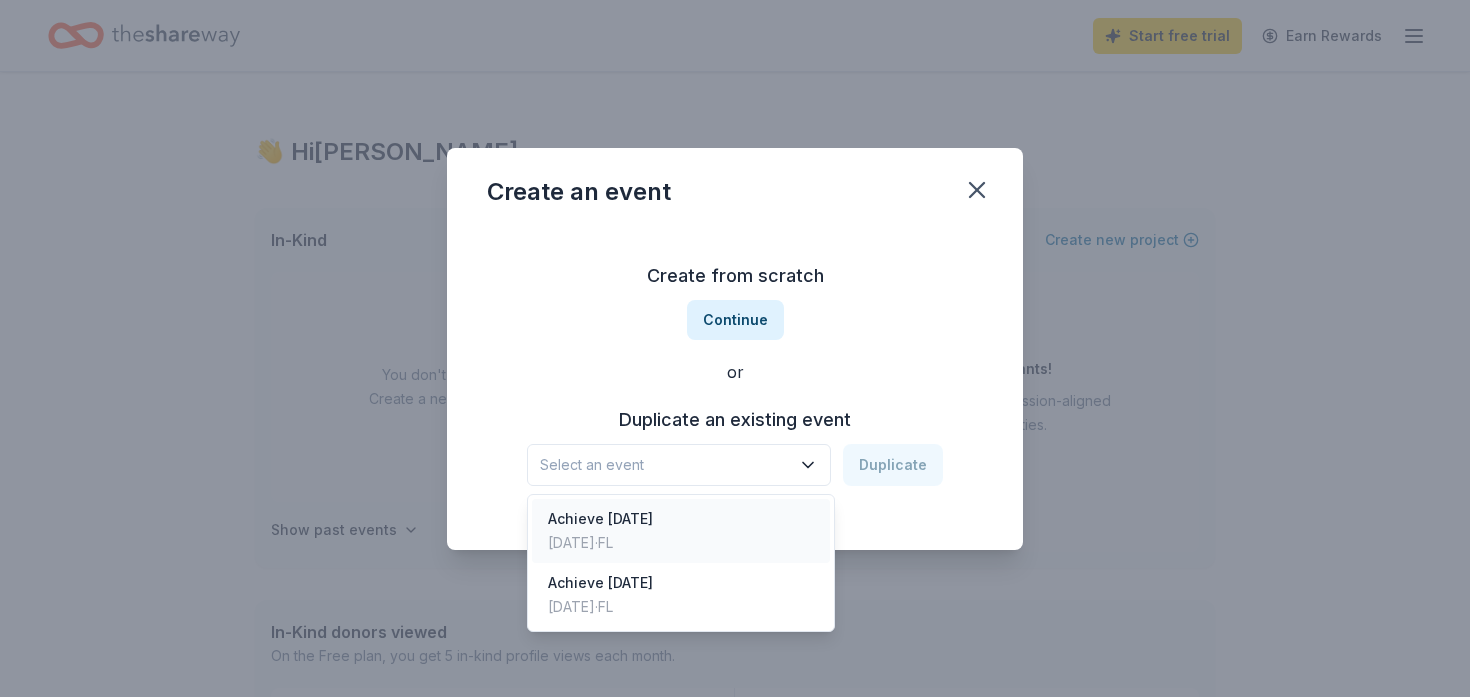 click on "Achieve [DATE]  ·  [GEOGRAPHIC_DATA]" at bounding box center (681, 531) 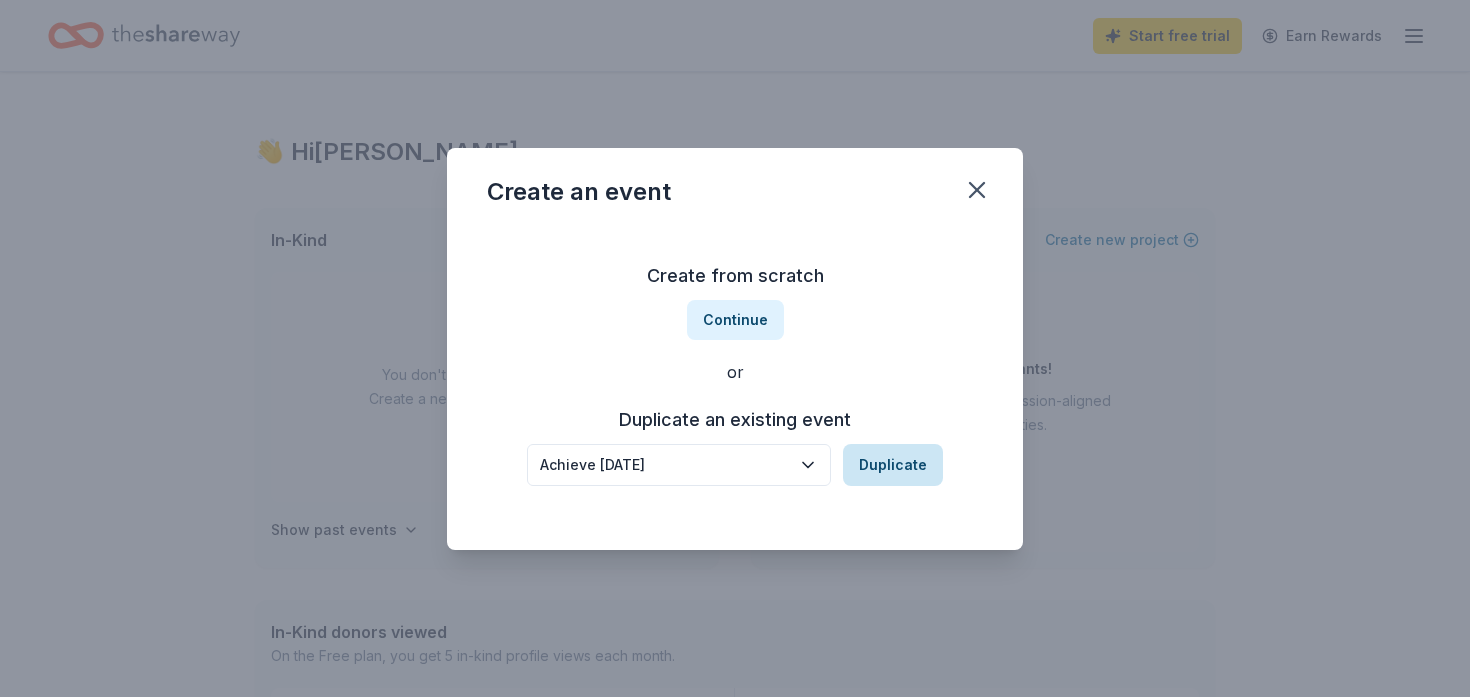 click on "Duplicate" at bounding box center (893, 465) 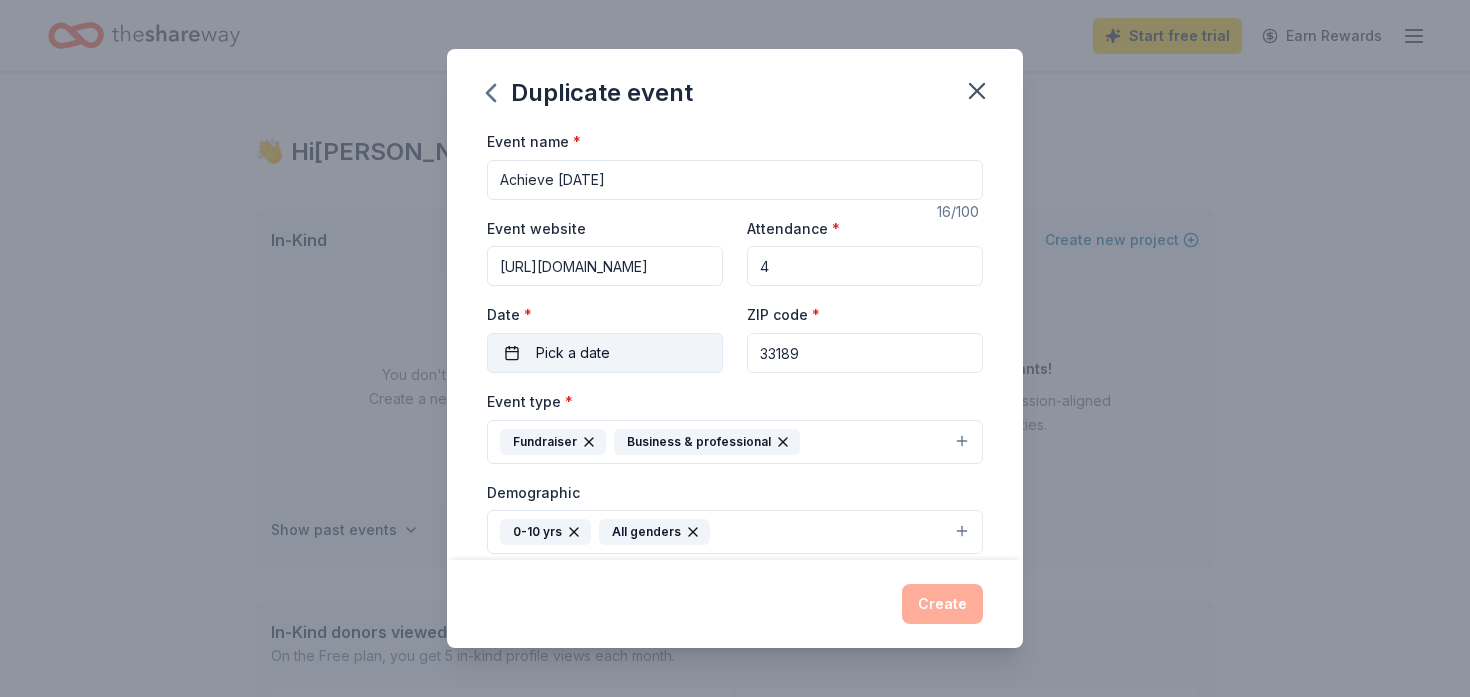 click on "Pick a date" at bounding box center (605, 353) 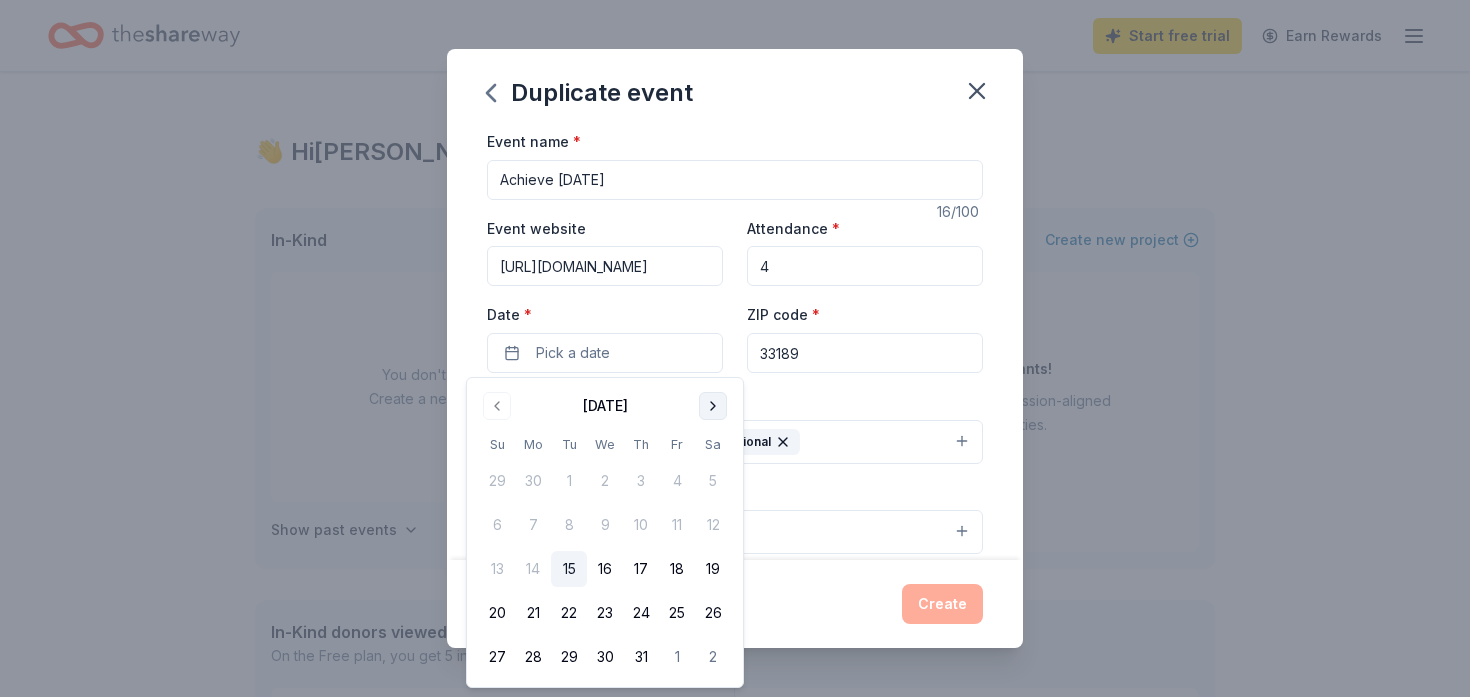 click at bounding box center [713, 406] 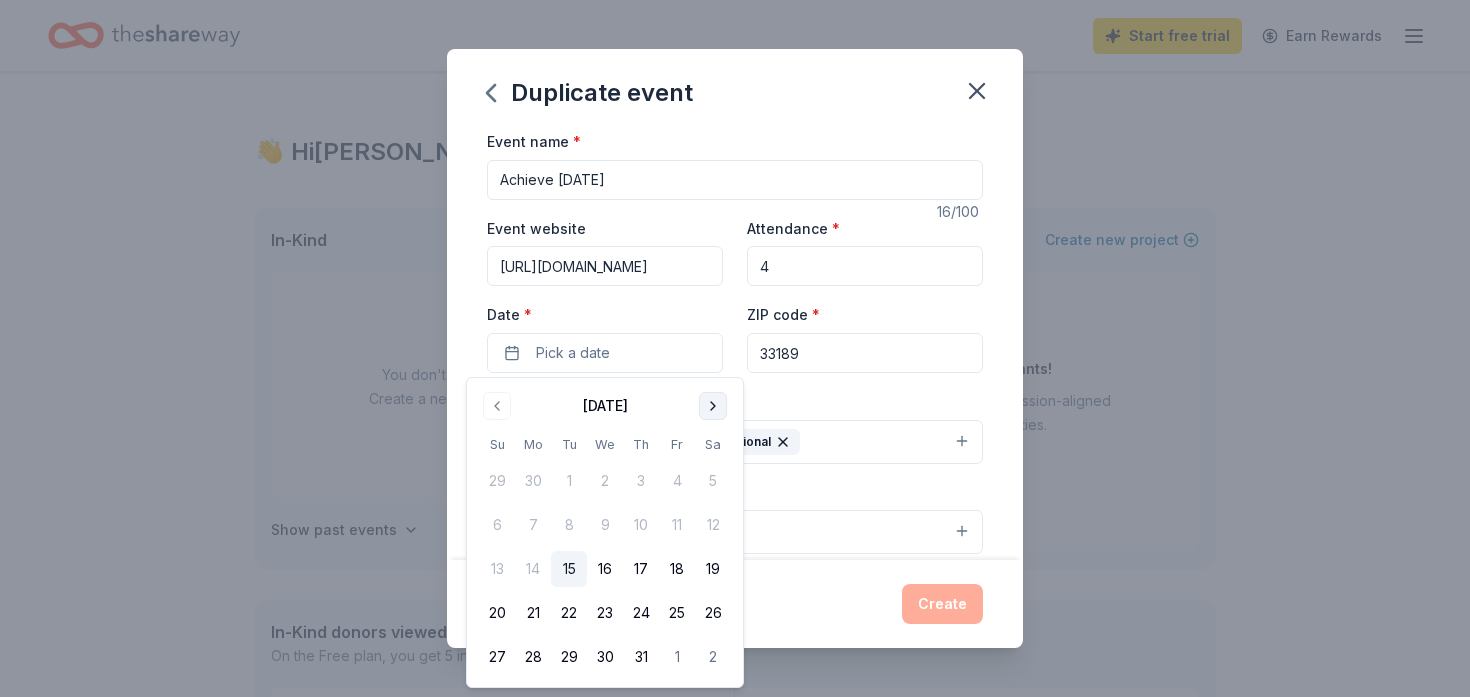 click on "Event type * Fundraiser Business & professional" at bounding box center (735, 426) 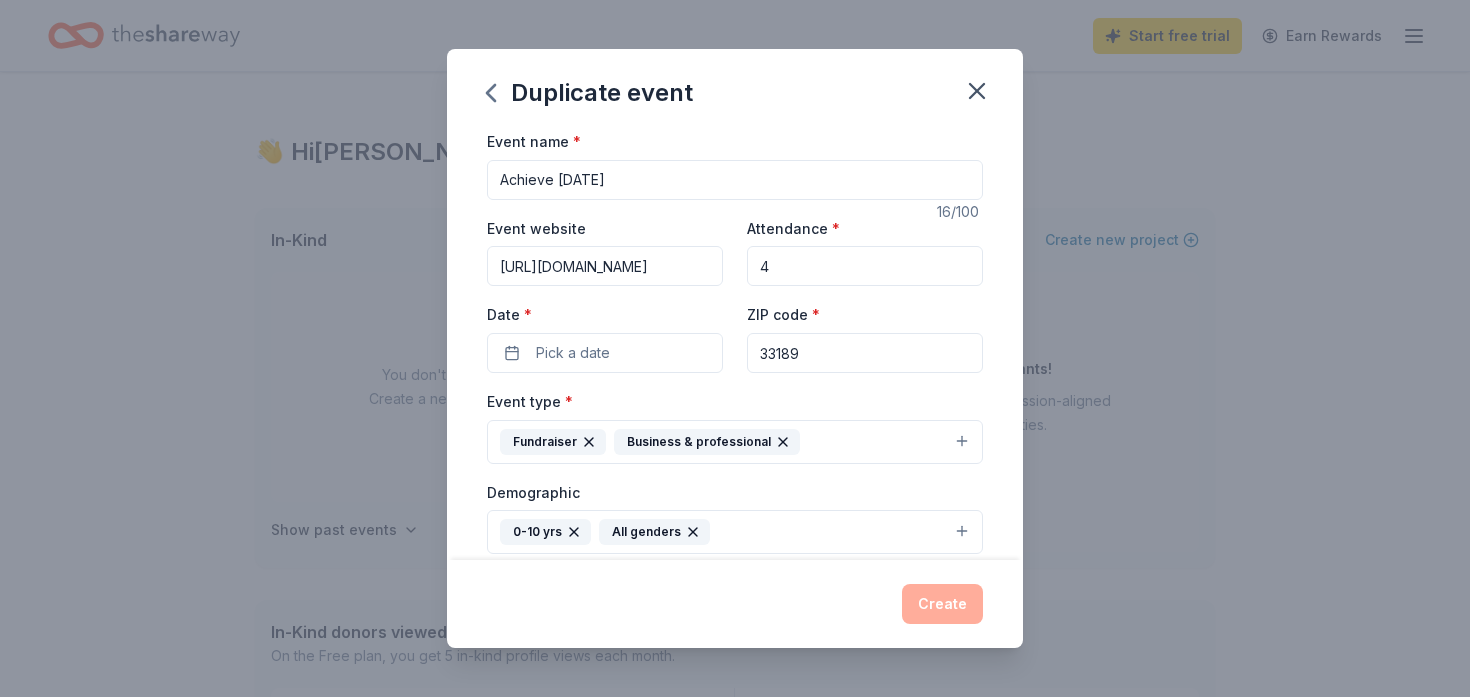 click on "Event type * Fundraiser Business & professional" at bounding box center (735, 426) 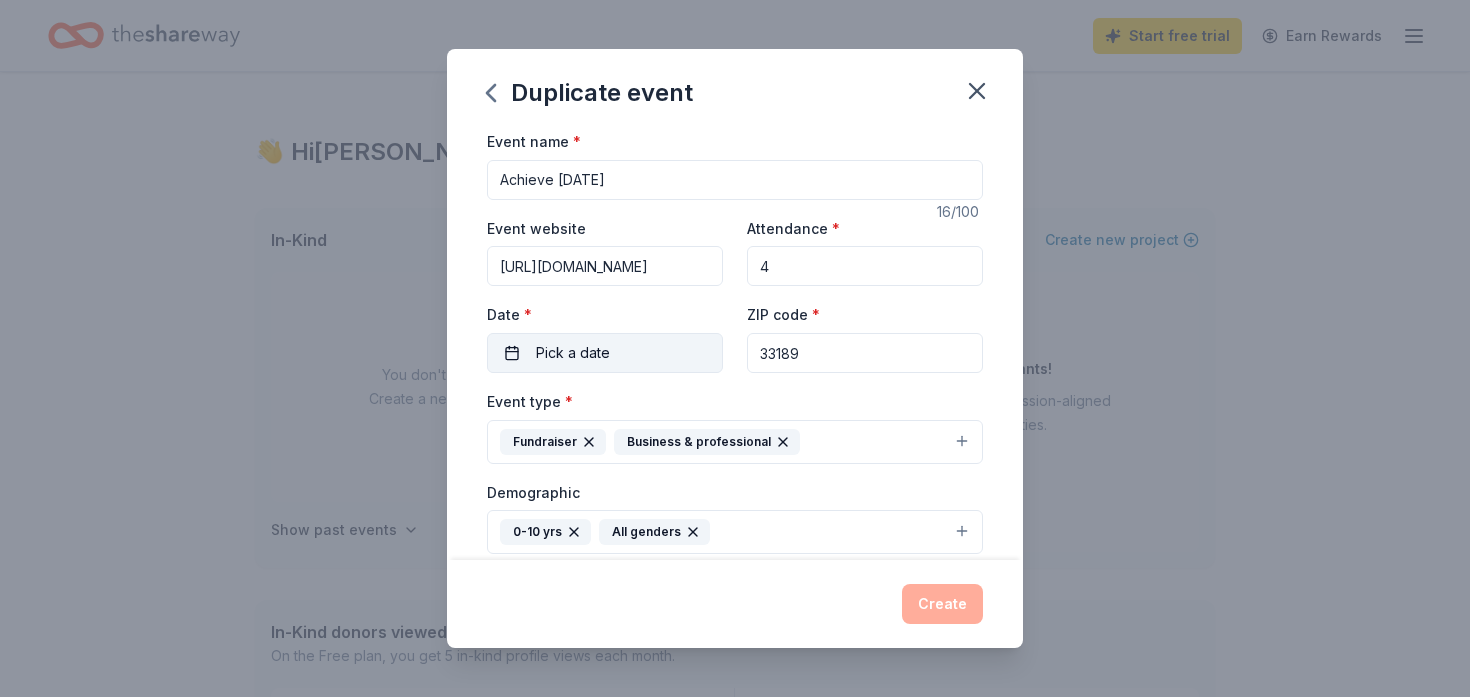 click on "Pick a date" at bounding box center [605, 353] 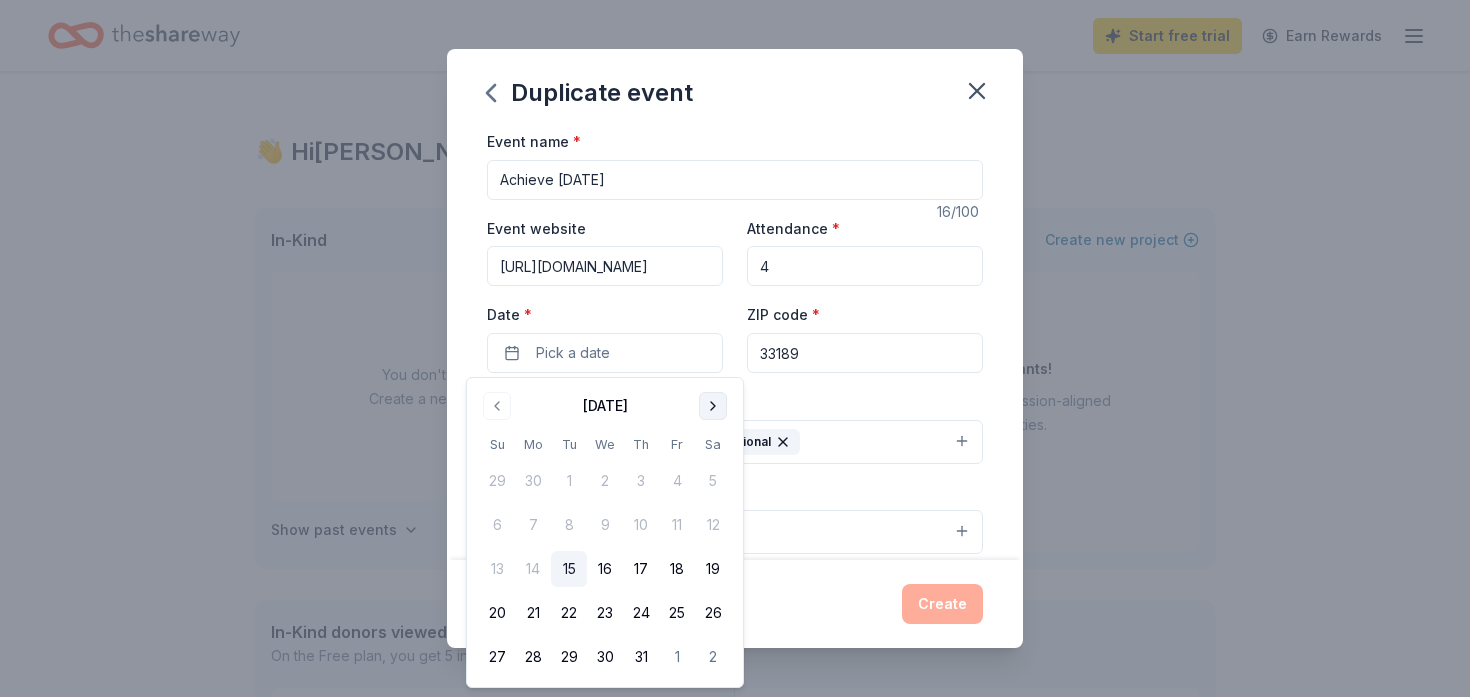 click at bounding box center [713, 406] 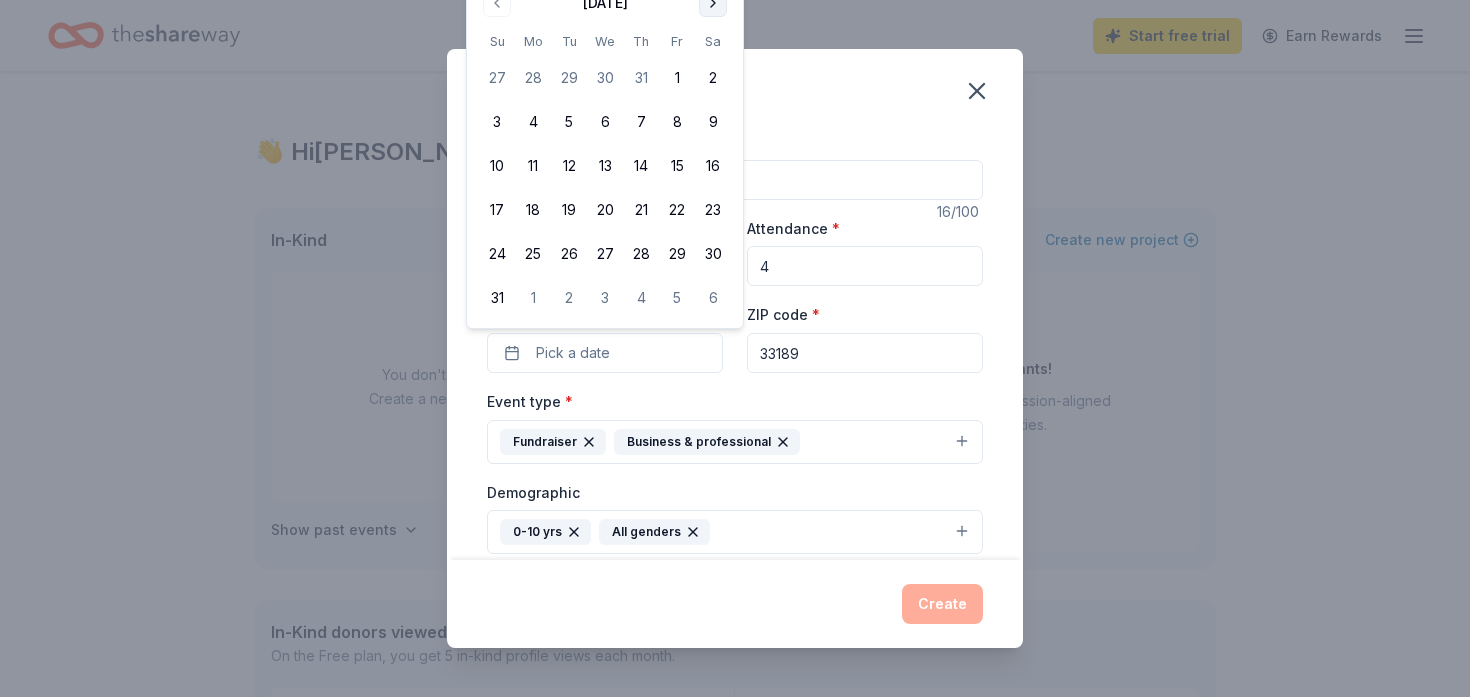 click at bounding box center [713, 3] 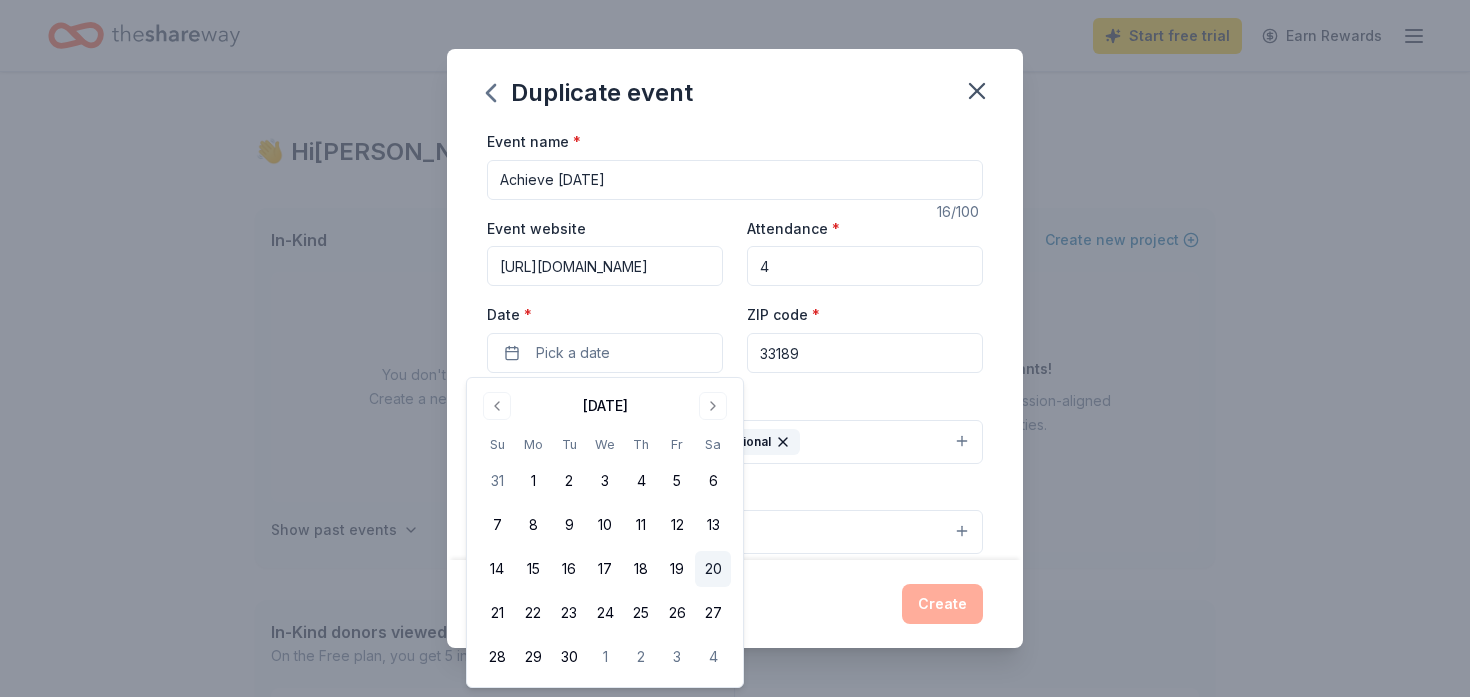 click on "20" at bounding box center [713, 569] 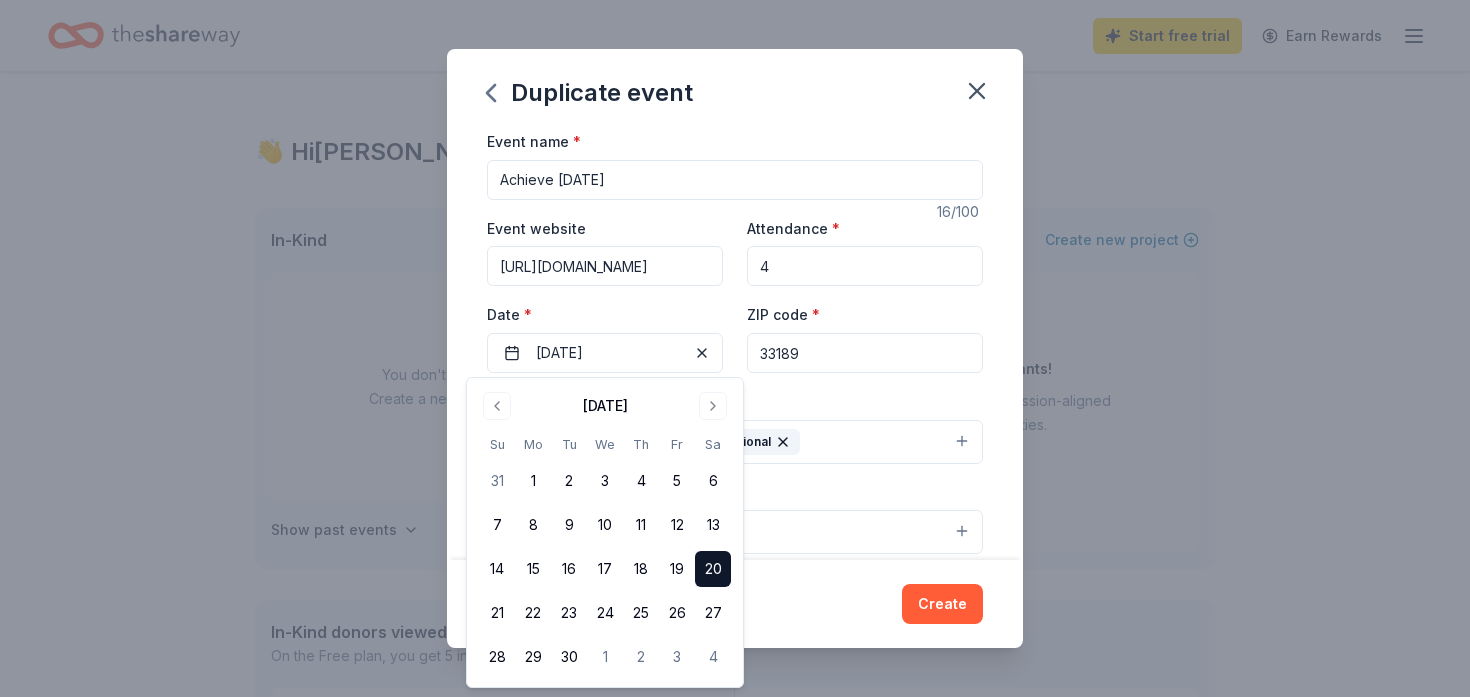 click on "Demographic 0-10 yrs All genders" at bounding box center (735, 517) 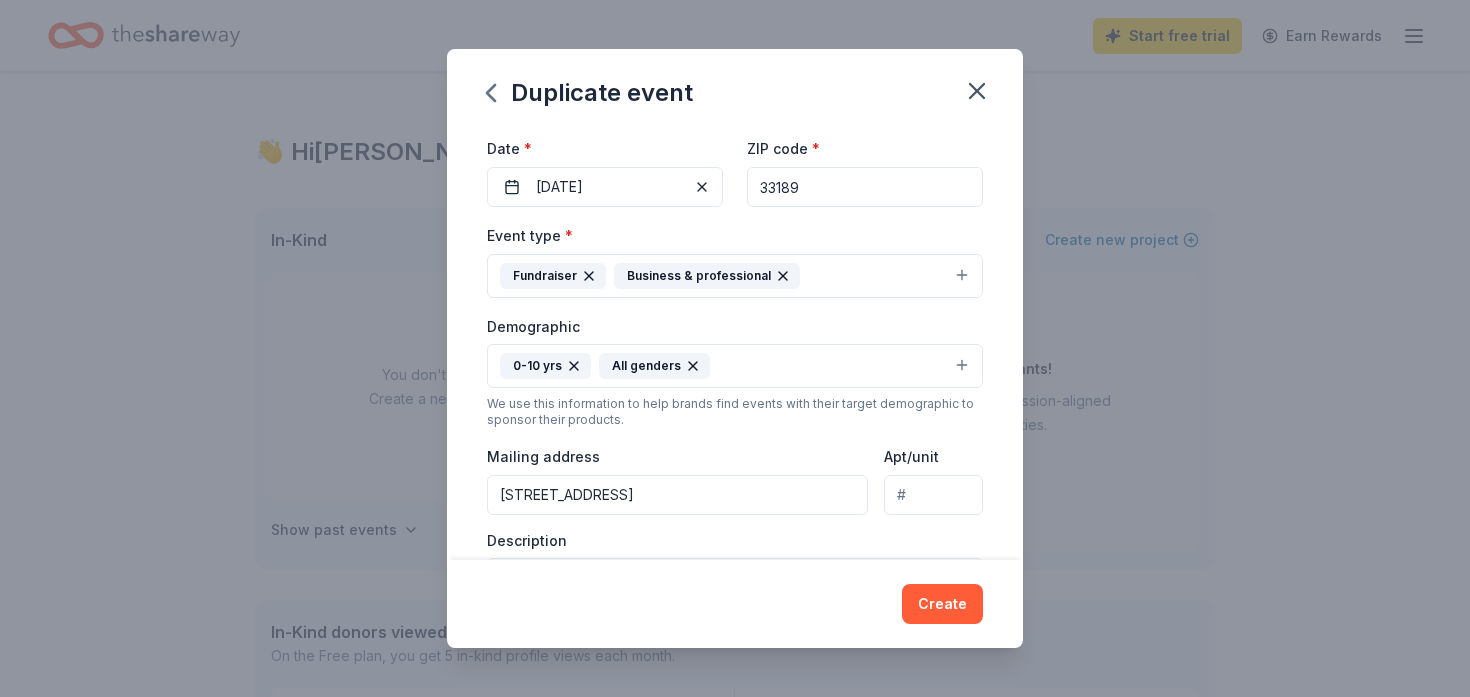 scroll, scrollTop: 199, scrollLeft: 0, axis: vertical 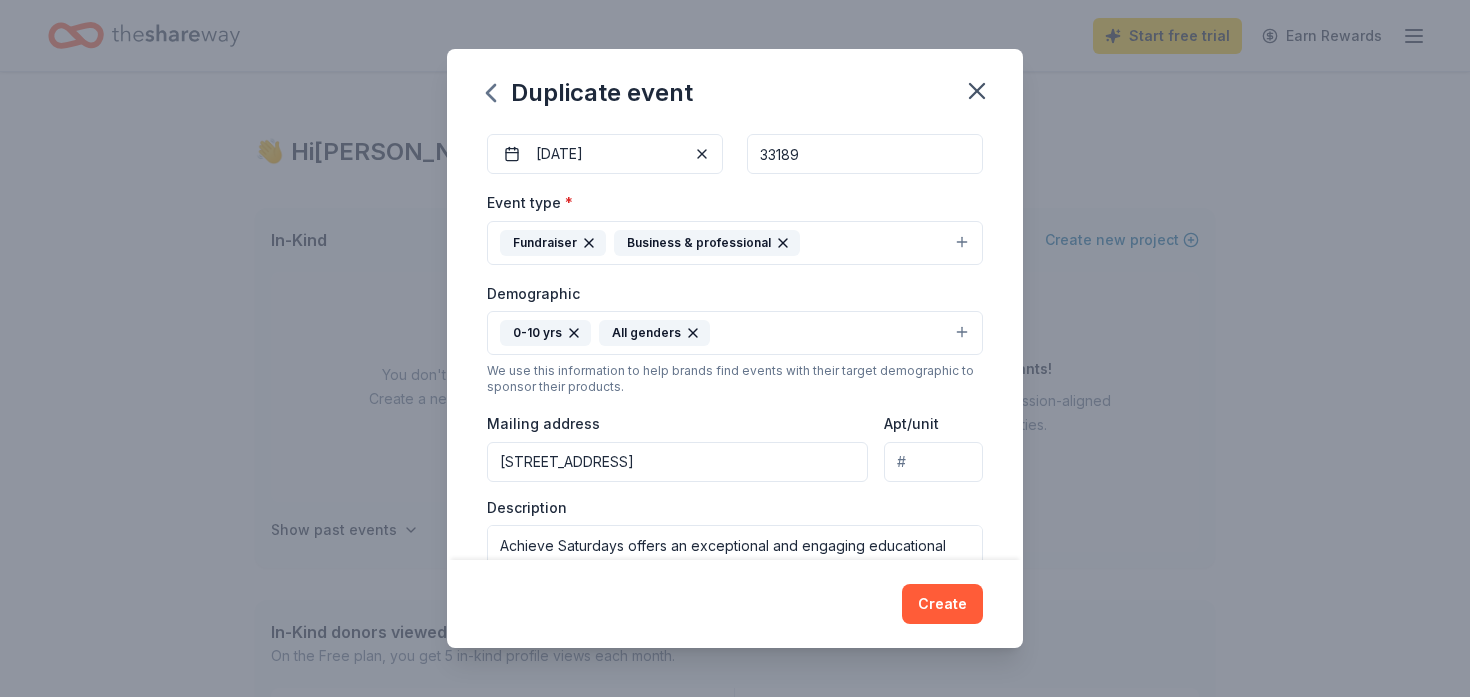 click on "0-10 yrs All genders" at bounding box center [735, 333] 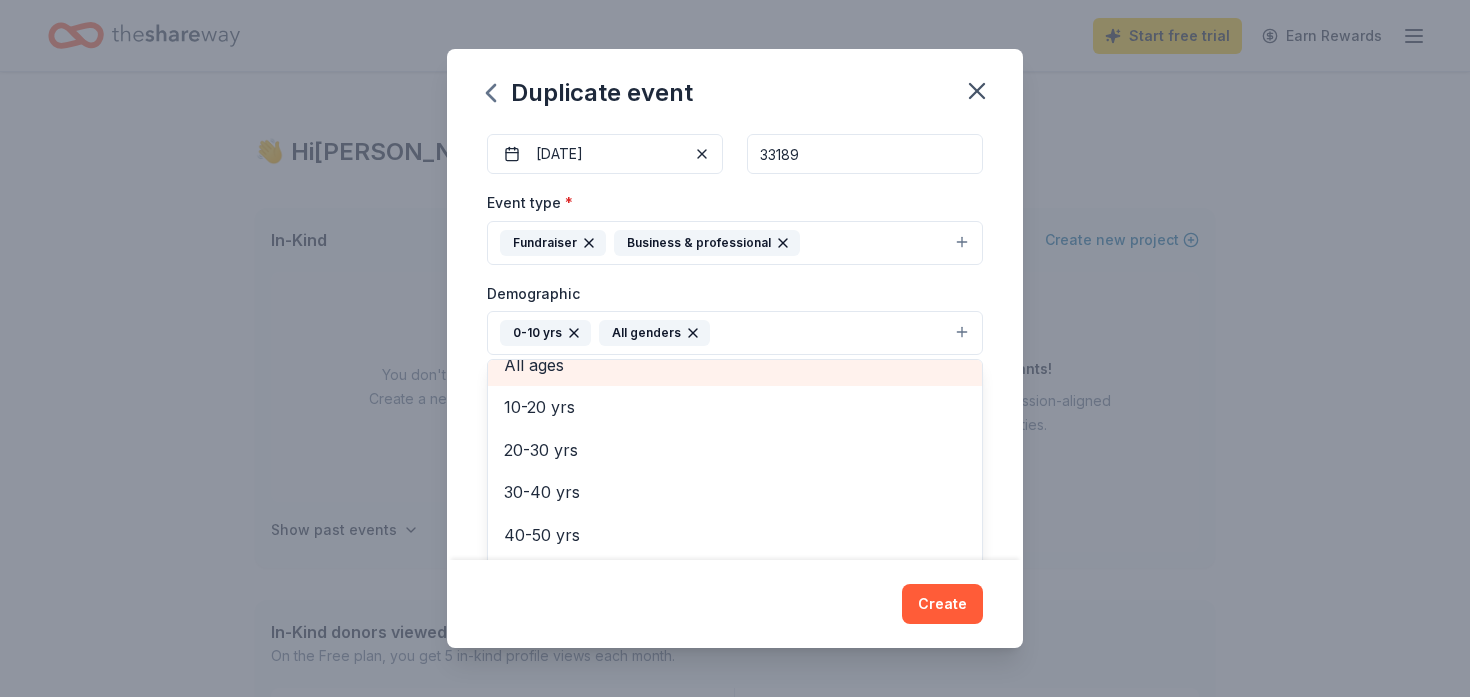 scroll, scrollTop: 102, scrollLeft: 0, axis: vertical 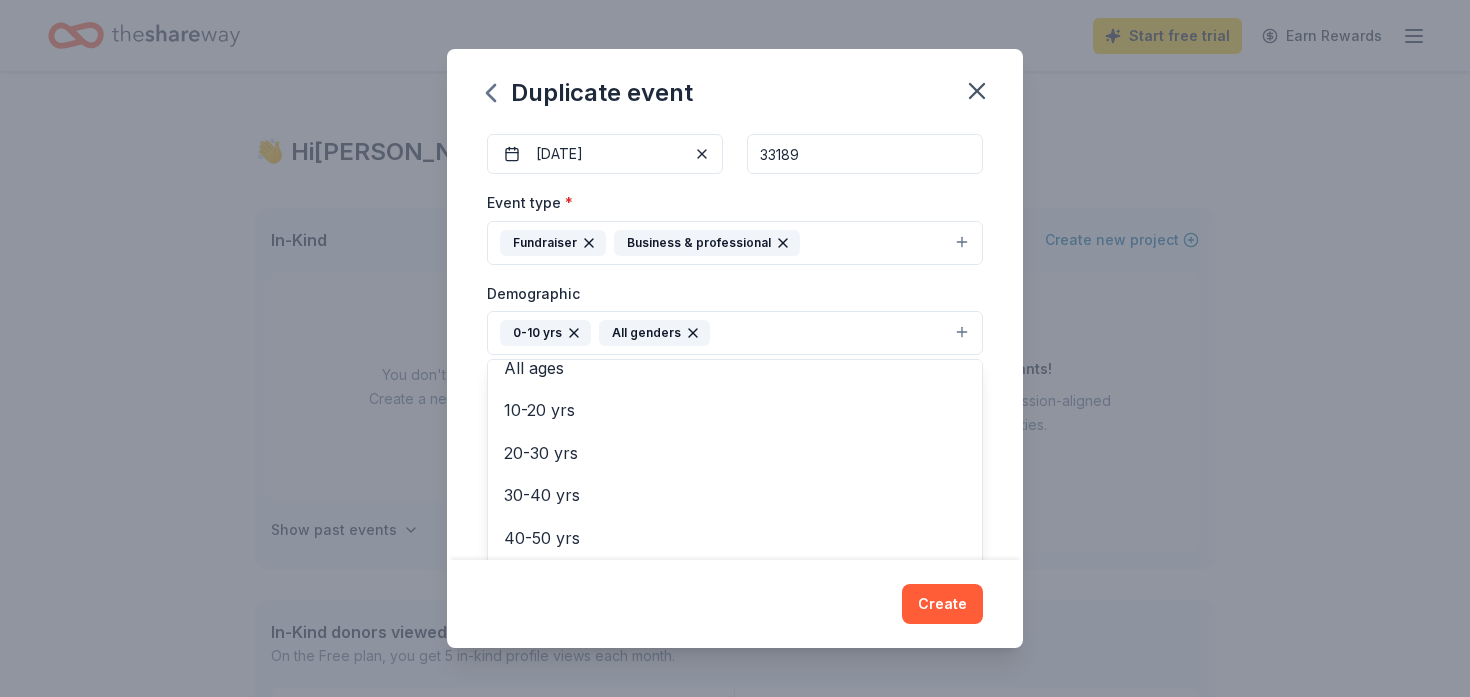 click on "Demographic 0-10 yrs All genders Mostly men Mostly women All ages [DEMOGRAPHIC_DATA] yrs 20-30 yrs 30-40 yrs 40-50 yrs 50-60 yrs 60-70 yrs 70-80 yrs 80+ yrs" at bounding box center (735, 318) 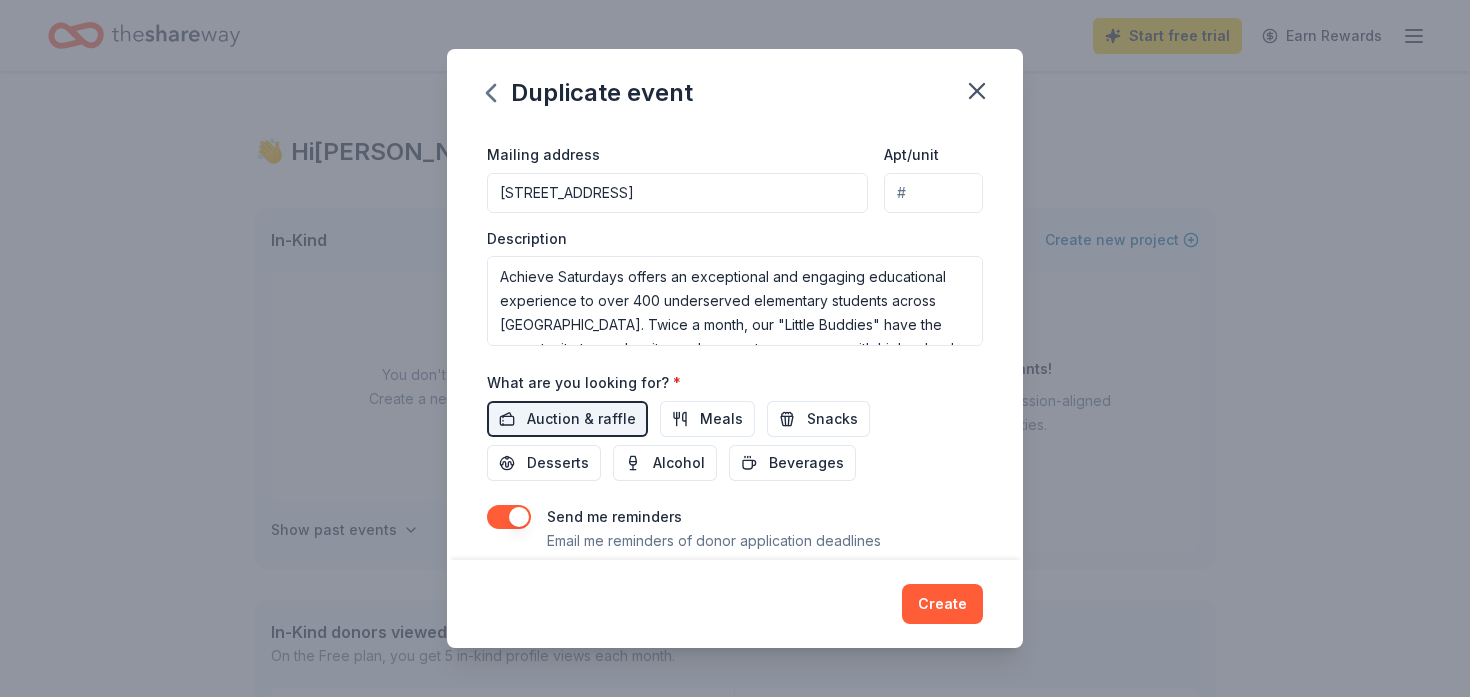 scroll, scrollTop: 469, scrollLeft: 0, axis: vertical 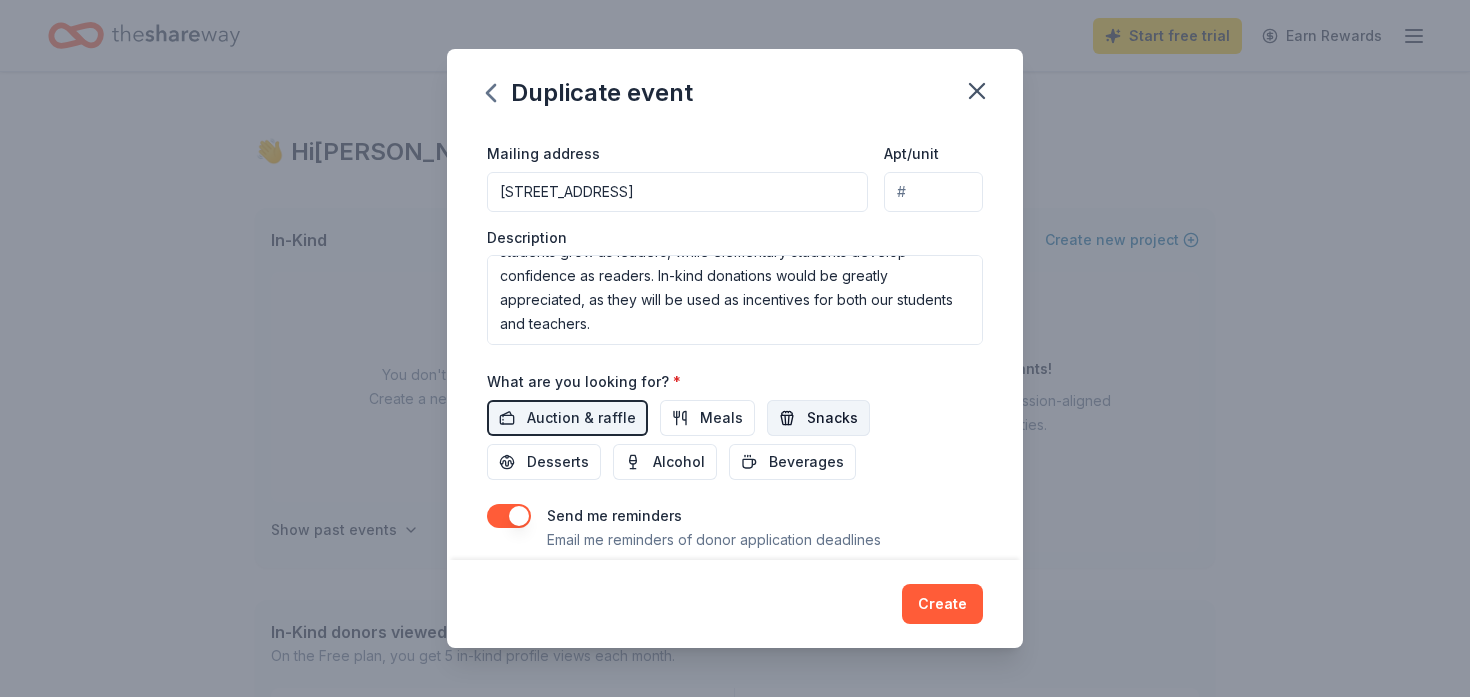 click on "Snacks" at bounding box center (832, 418) 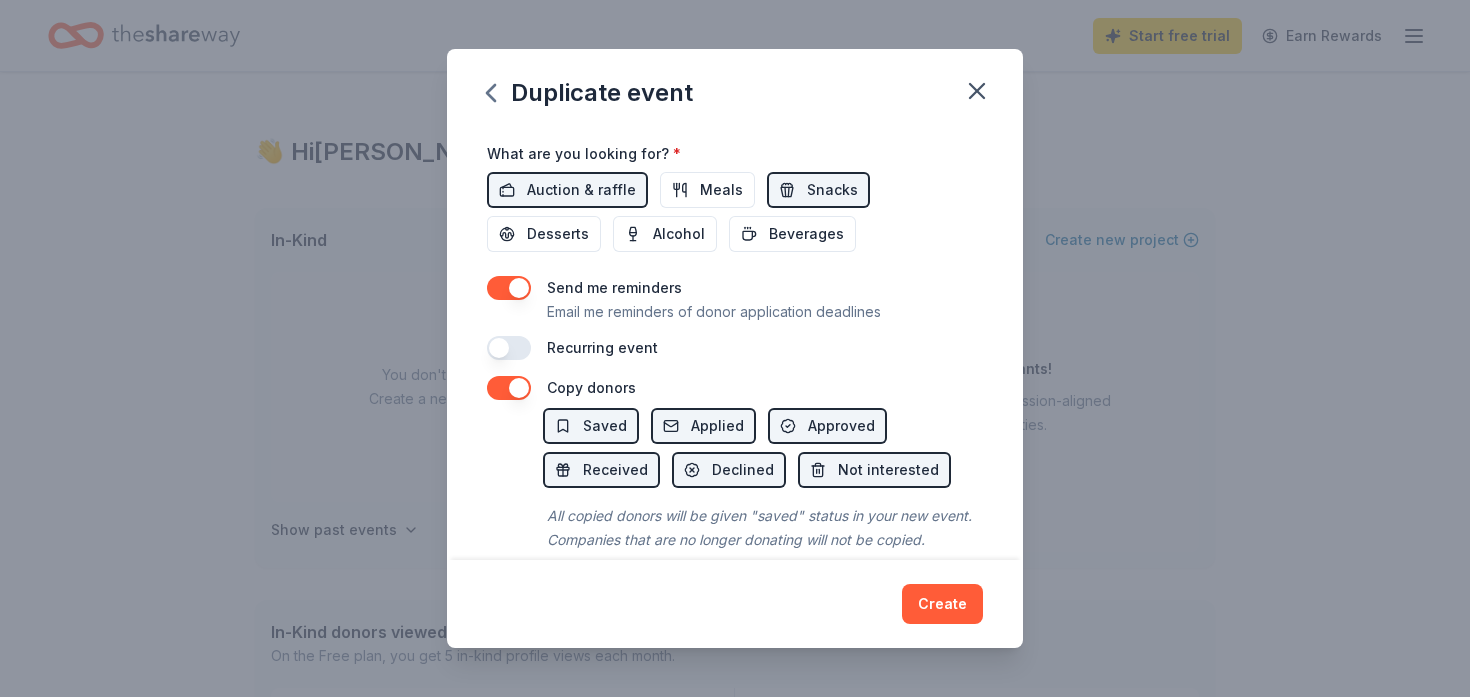 scroll, scrollTop: 725, scrollLeft: 0, axis: vertical 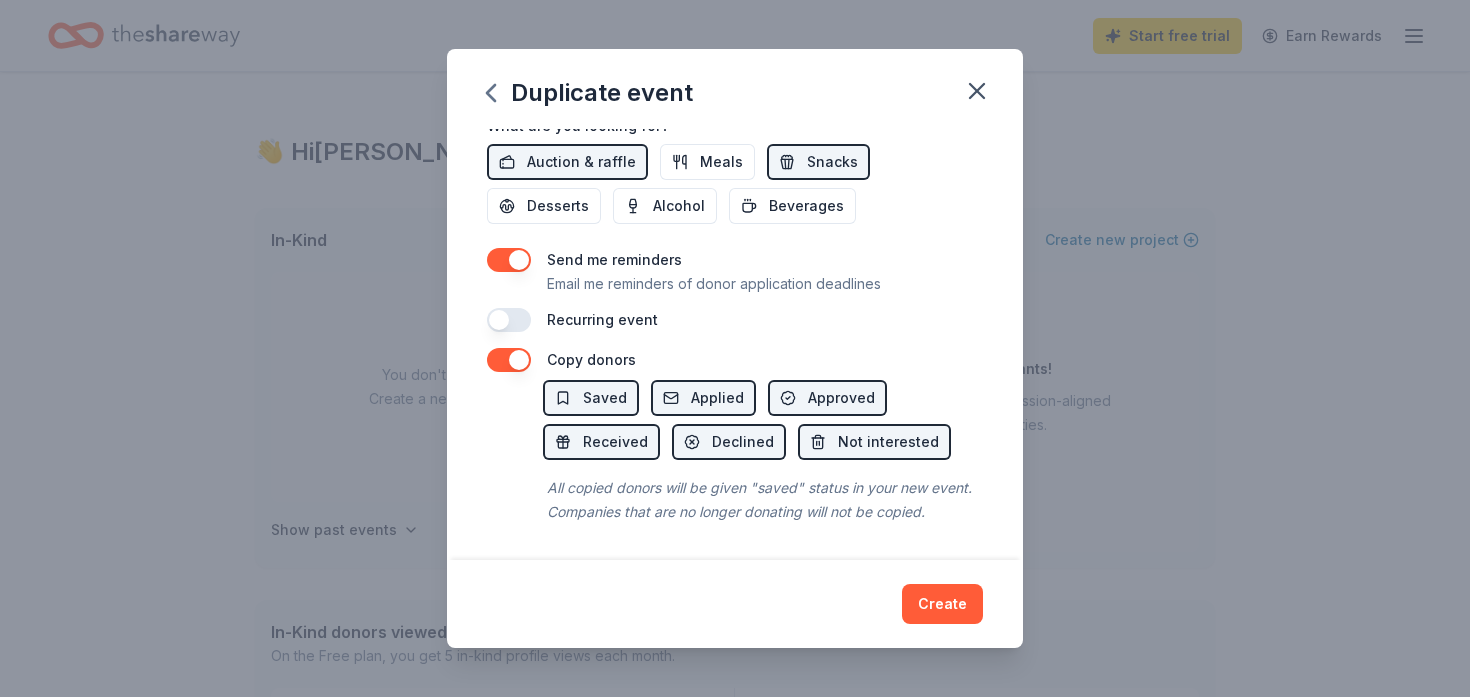 click at bounding box center (509, 320) 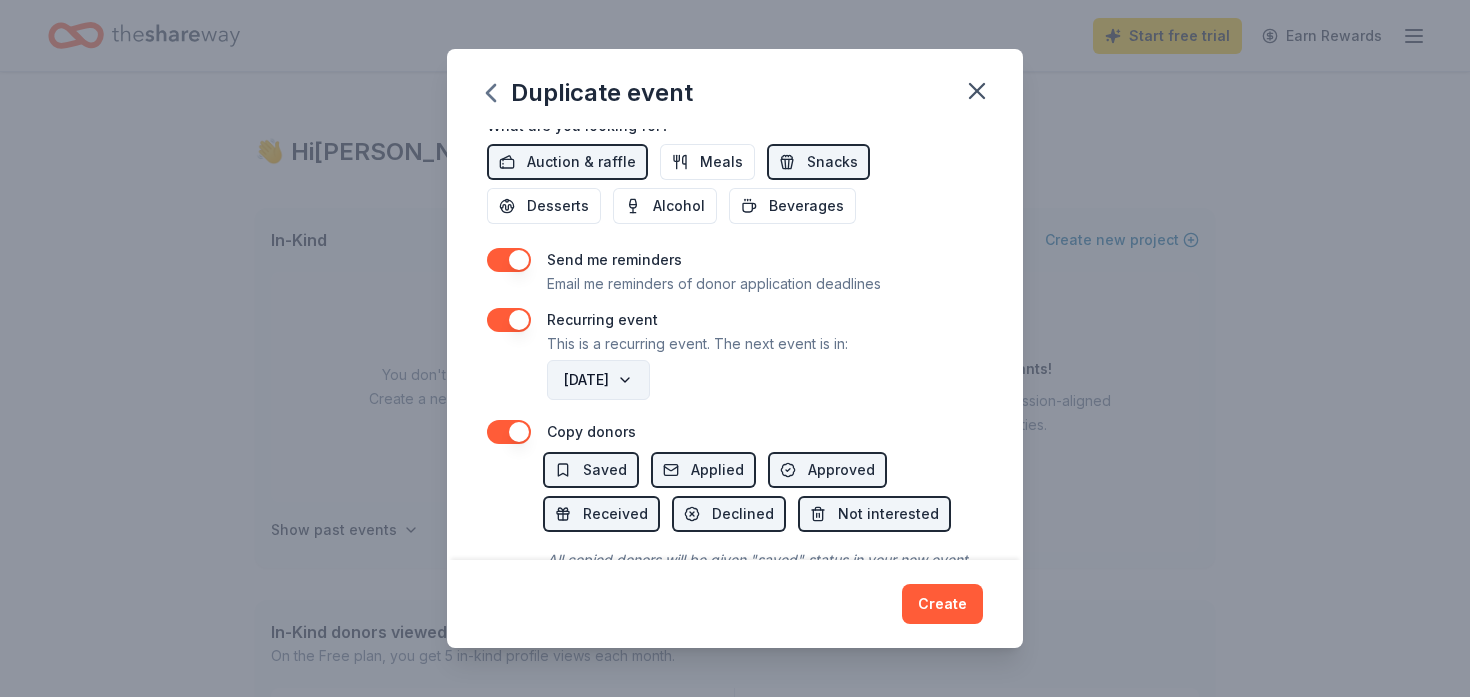 click on "[DATE]" at bounding box center (598, 380) 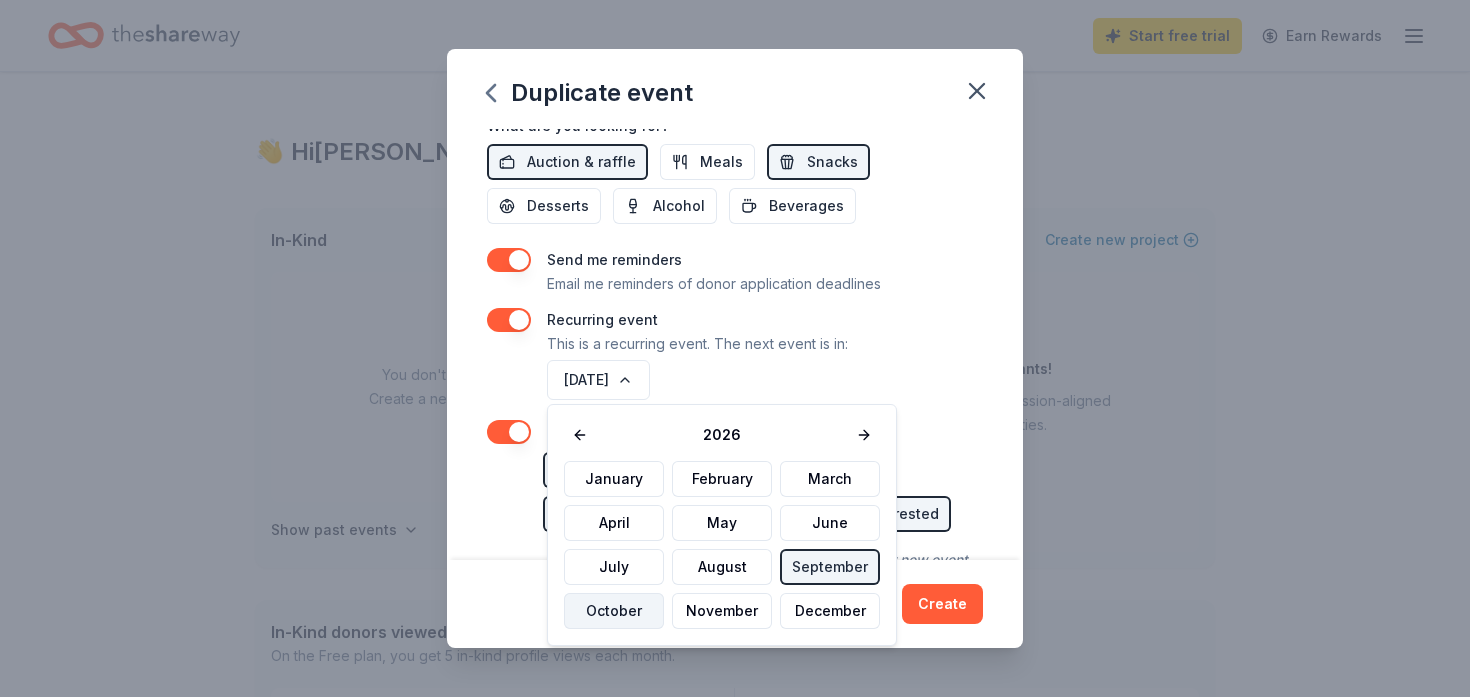 click on "October" at bounding box center [614, 611] 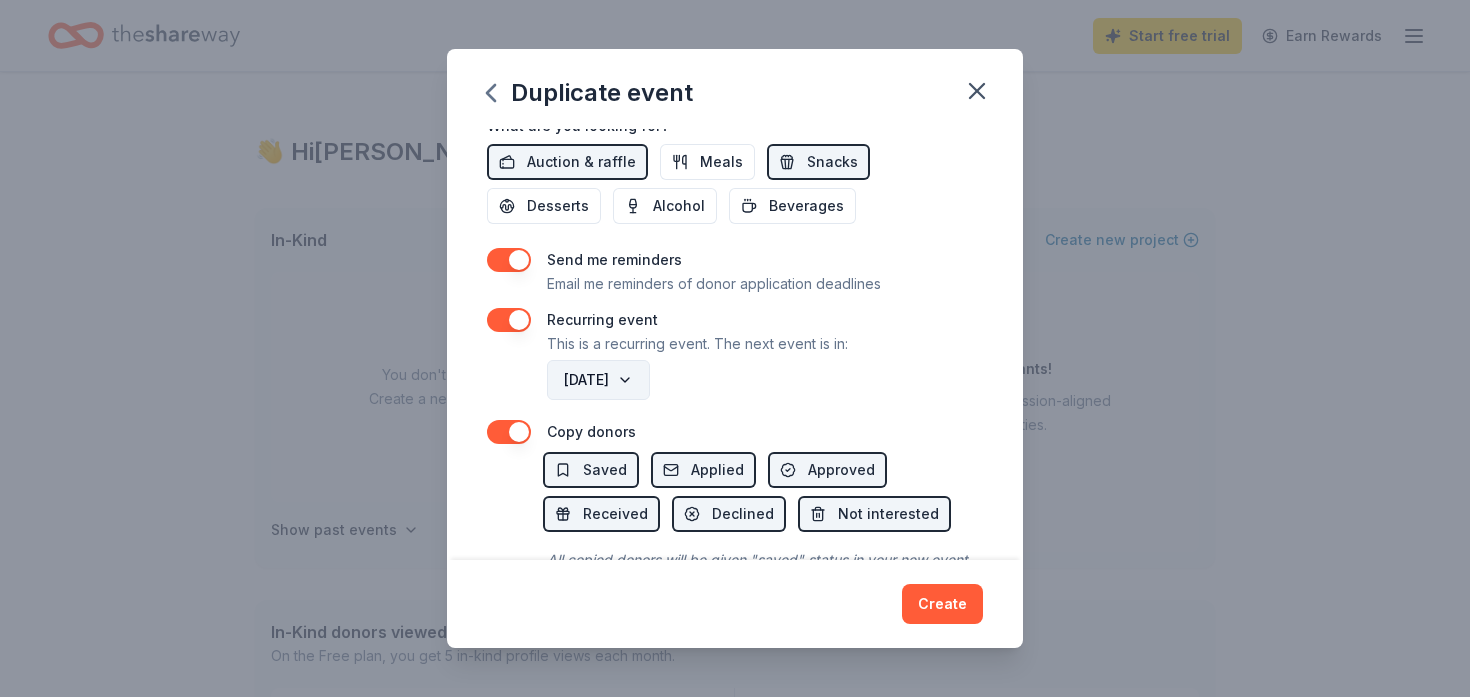 click on "[DATE]" at bounding box center (598, 380) 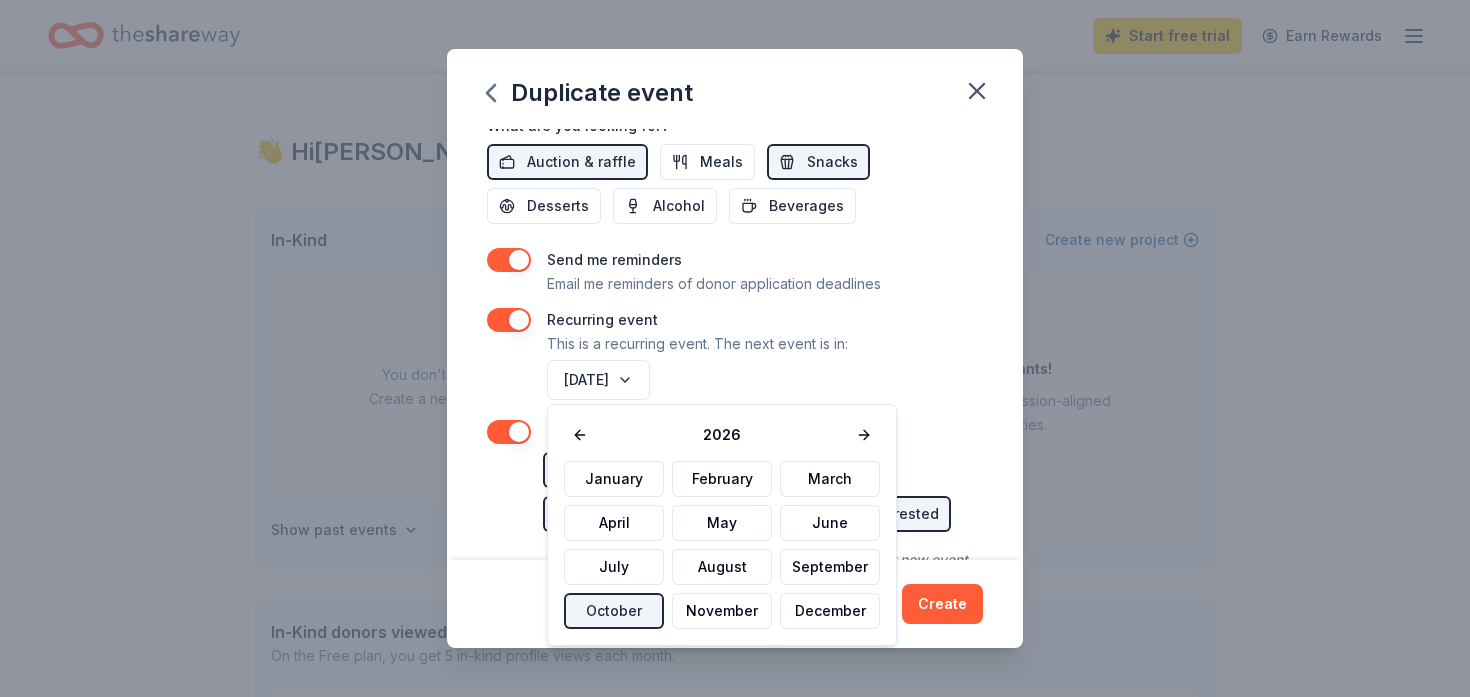 click on "[DATE]" at bounding box center [763, 380] 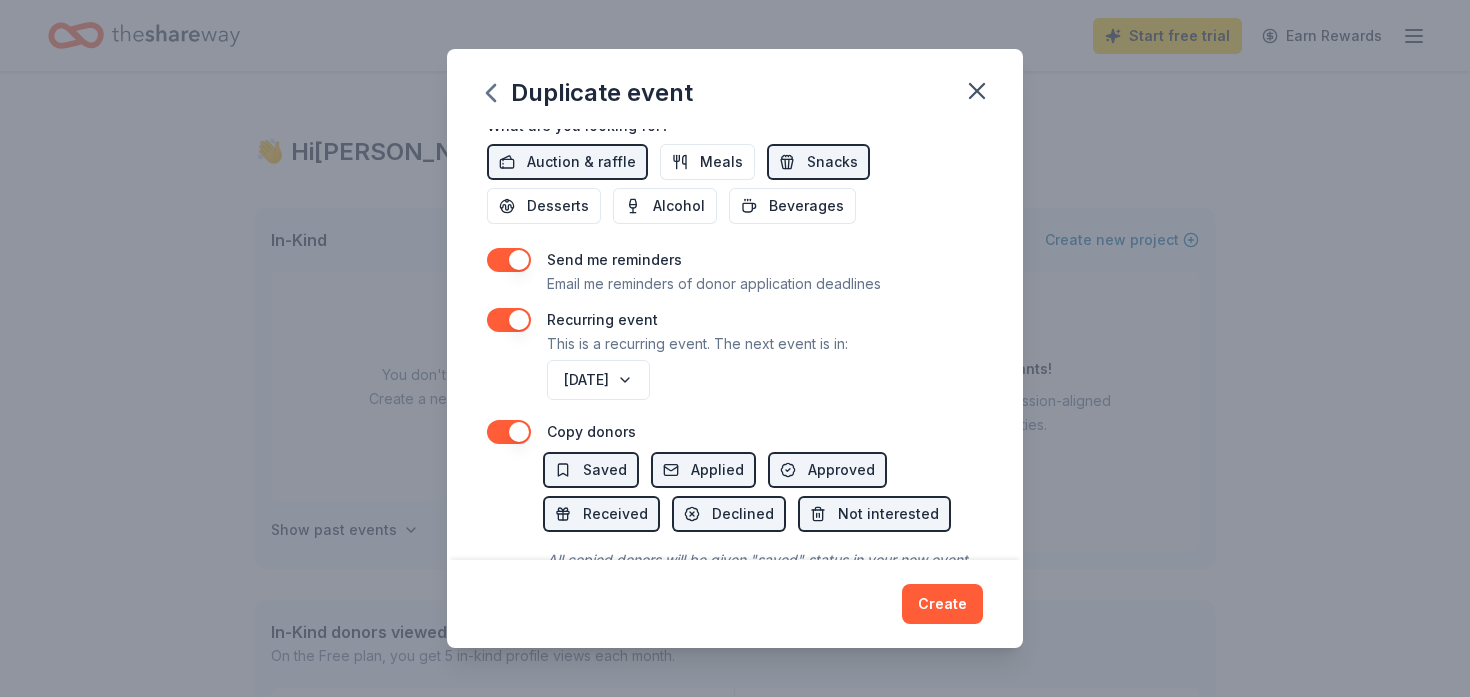 scroll, scrollTop: 797, scrollLeft: 0, axis: vertical 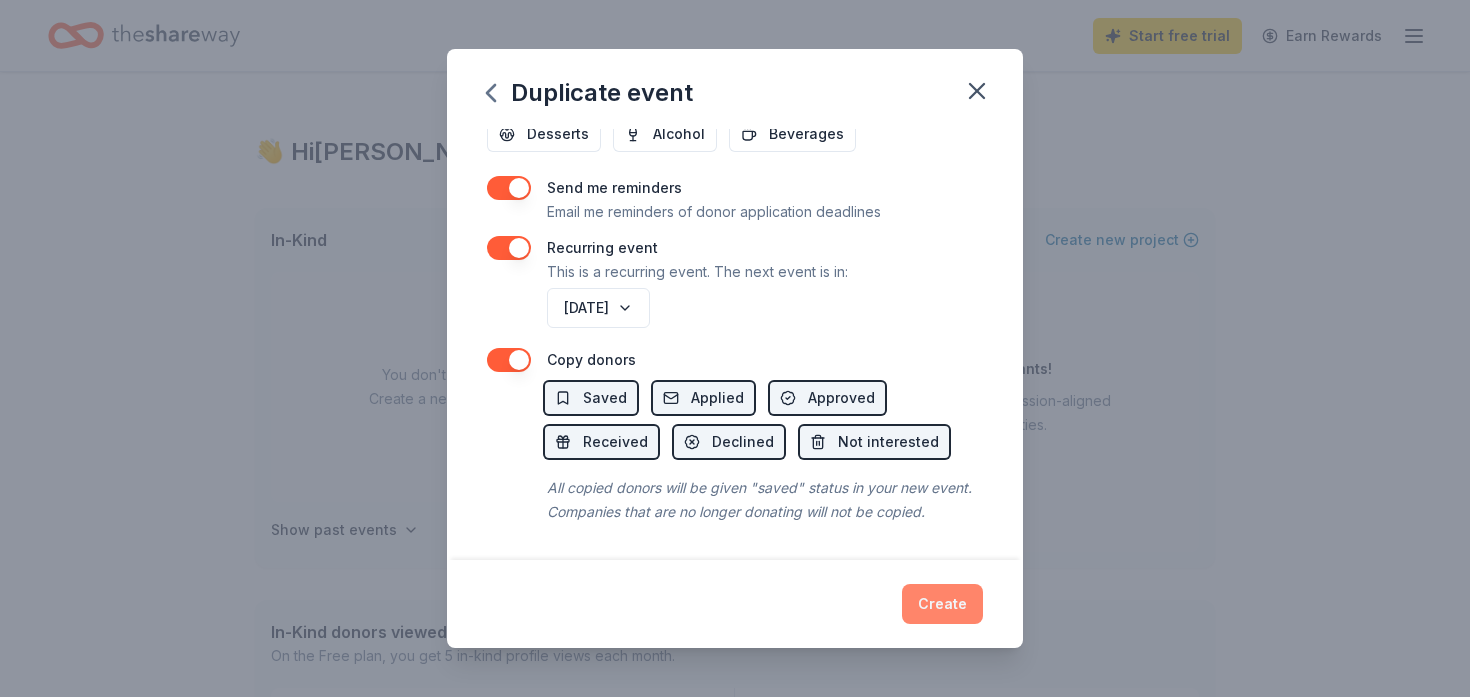 click on "Create" at bounding box center (942, 604) 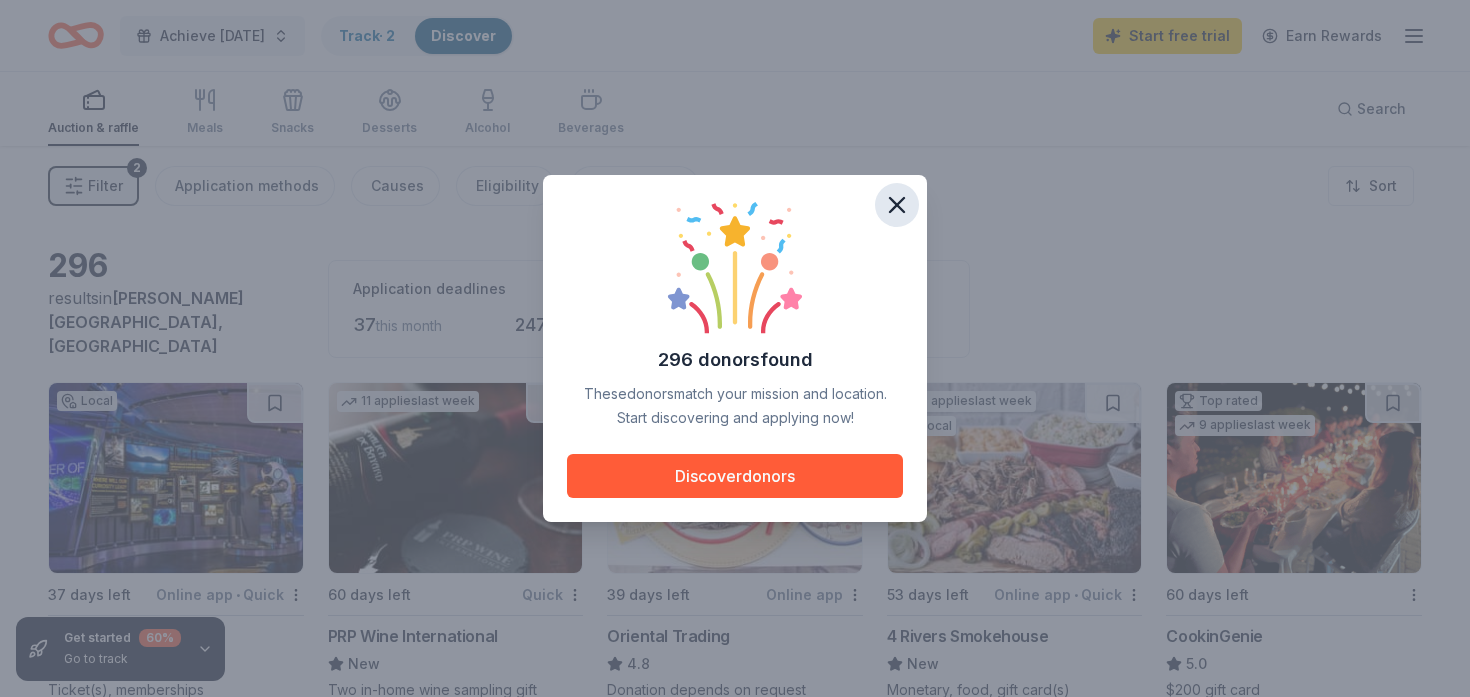 click at bounding box center [897, 205] 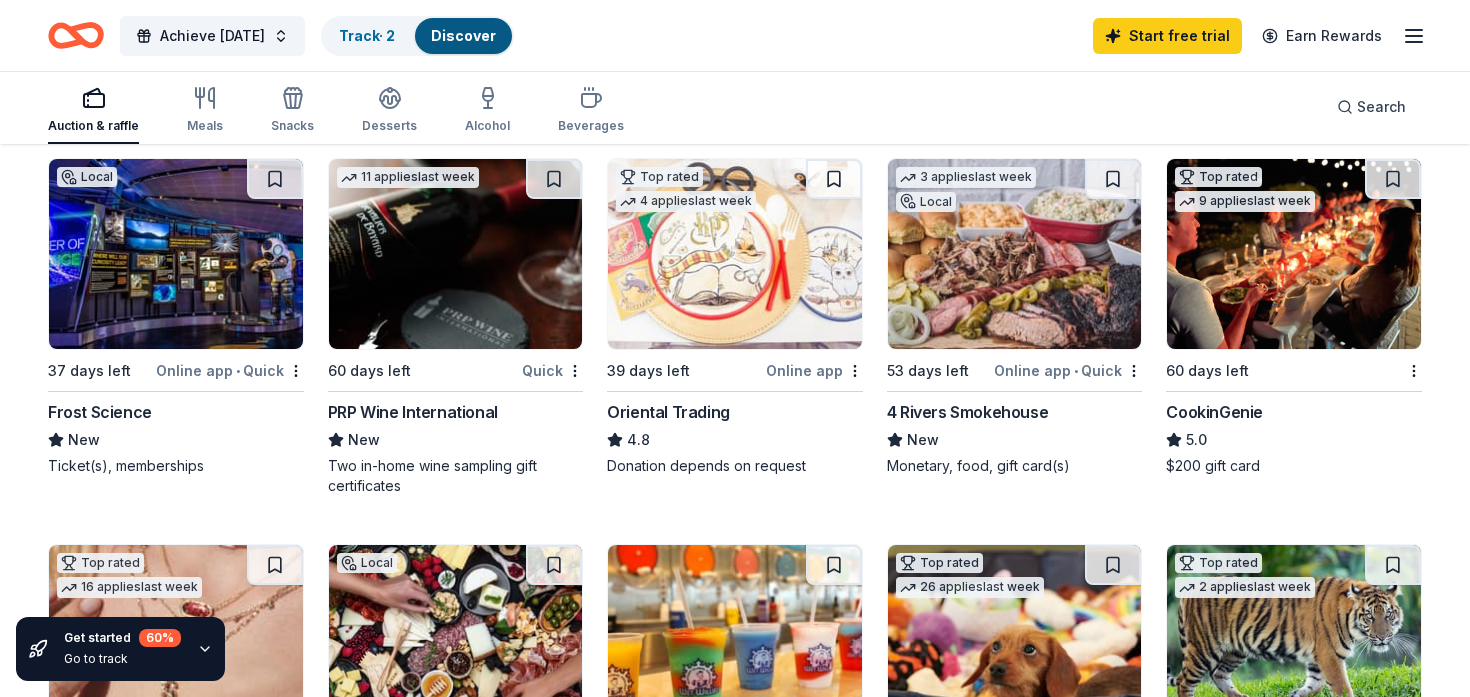 scroll, scrollTop: 223, scrollLeft: 0, axis: vertical 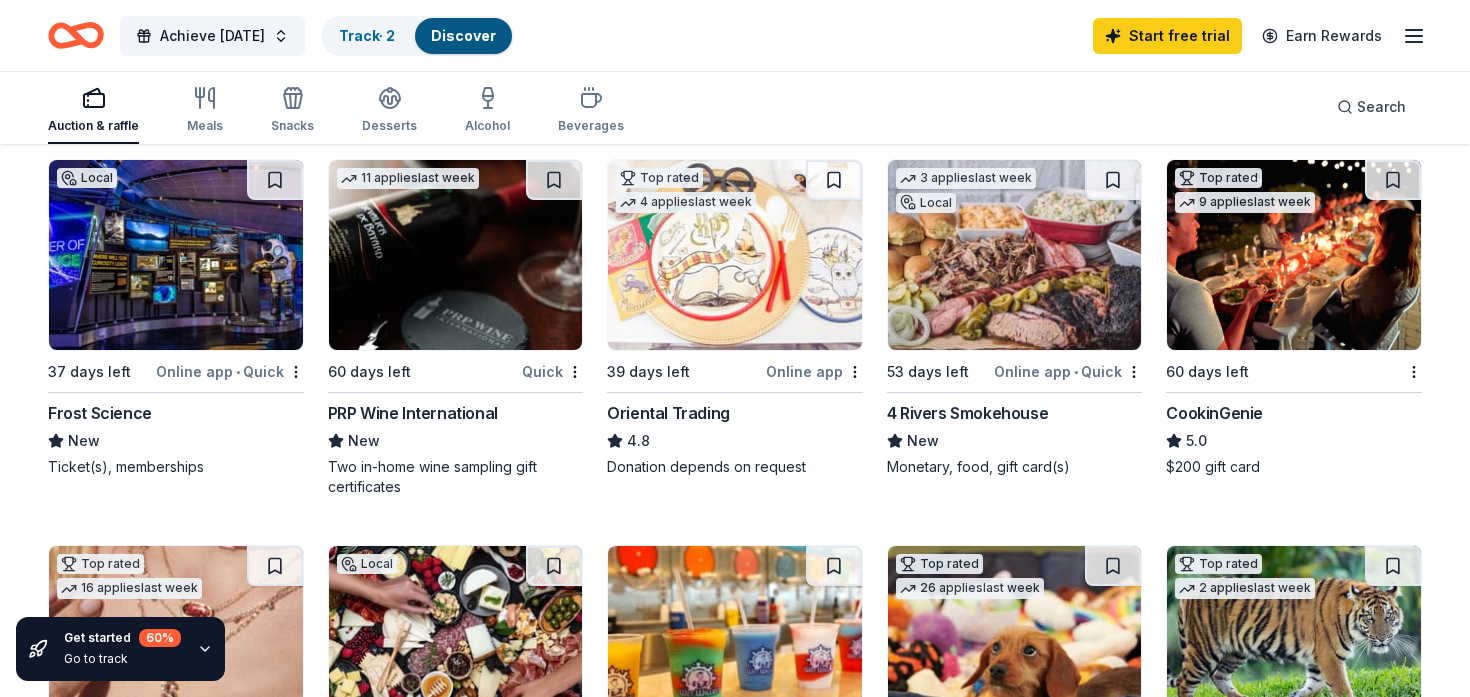 click at bounding box center [176, 255] 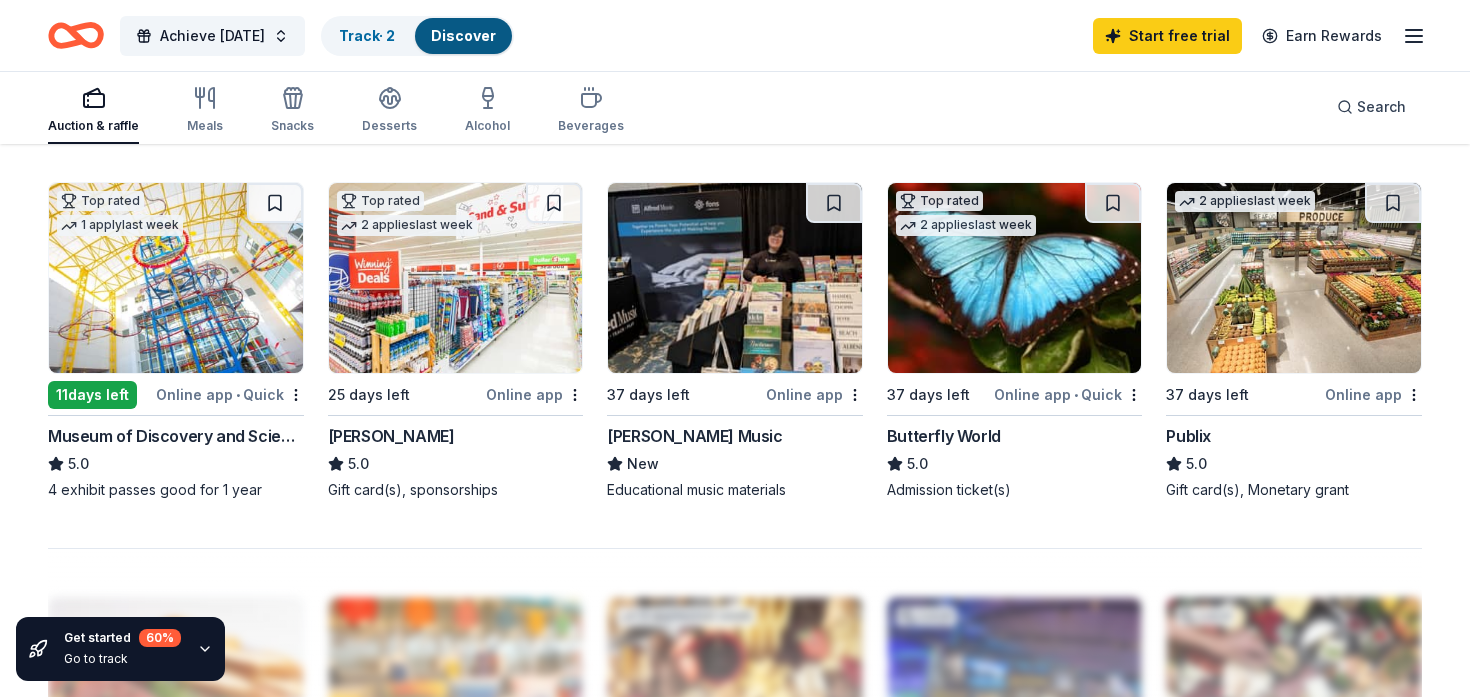 scroll, scrollTop: 1341, scrollLeft: 0, axis: vertical 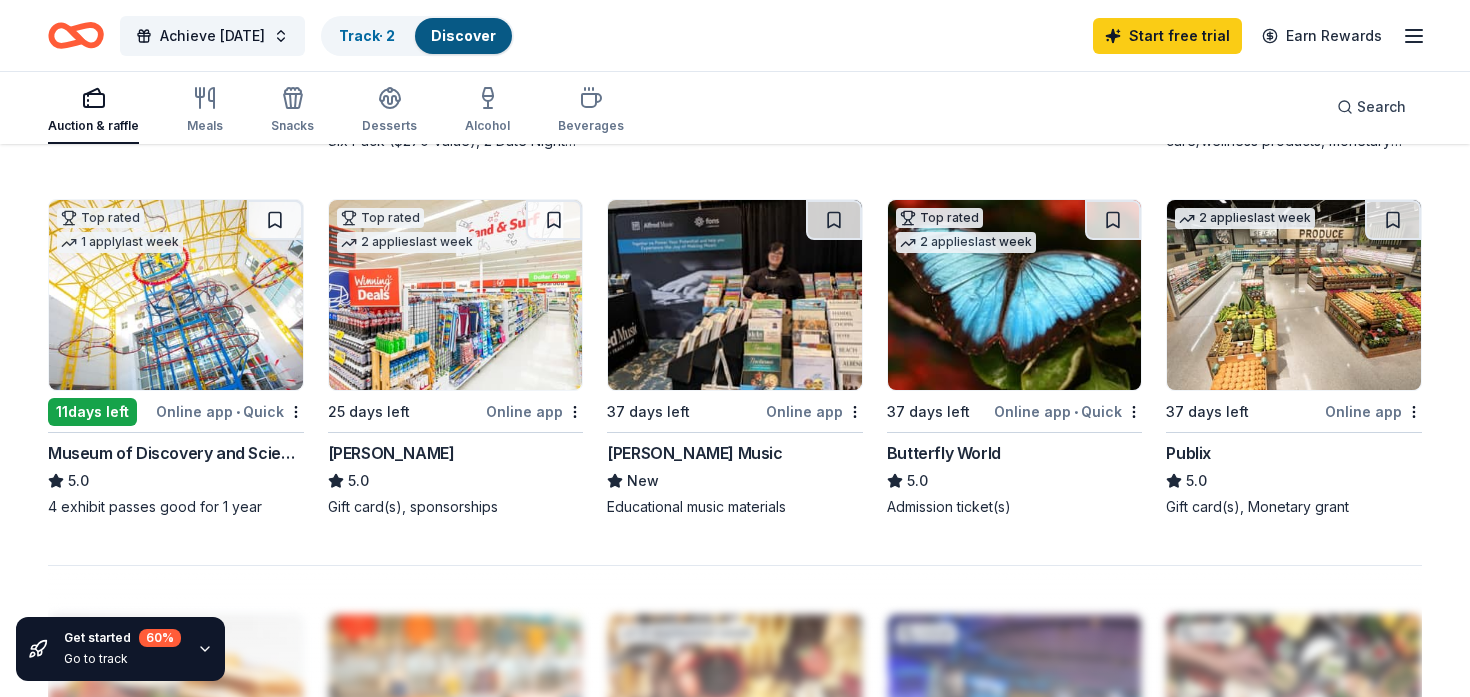 click at bounding box center (735, 295) 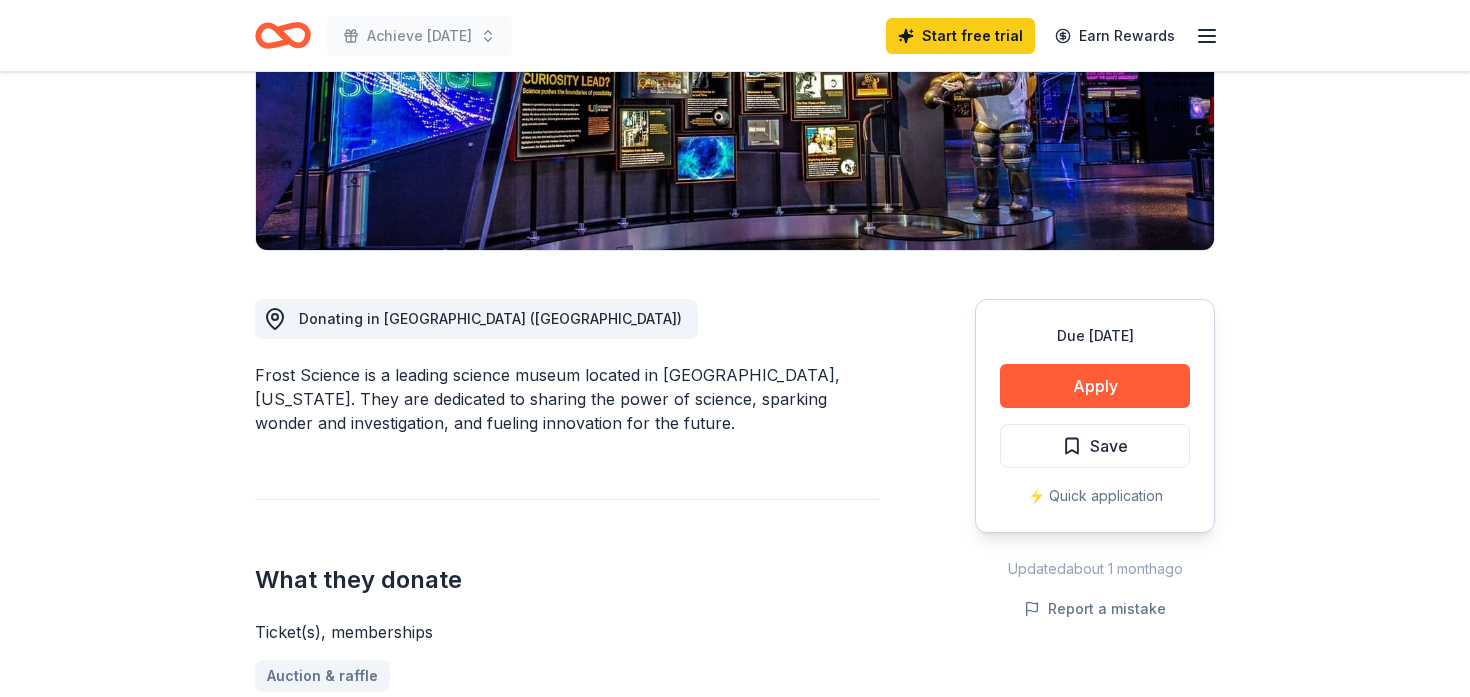scroll, scrollTop: 420, scrollLeft: 0, axis: vertical 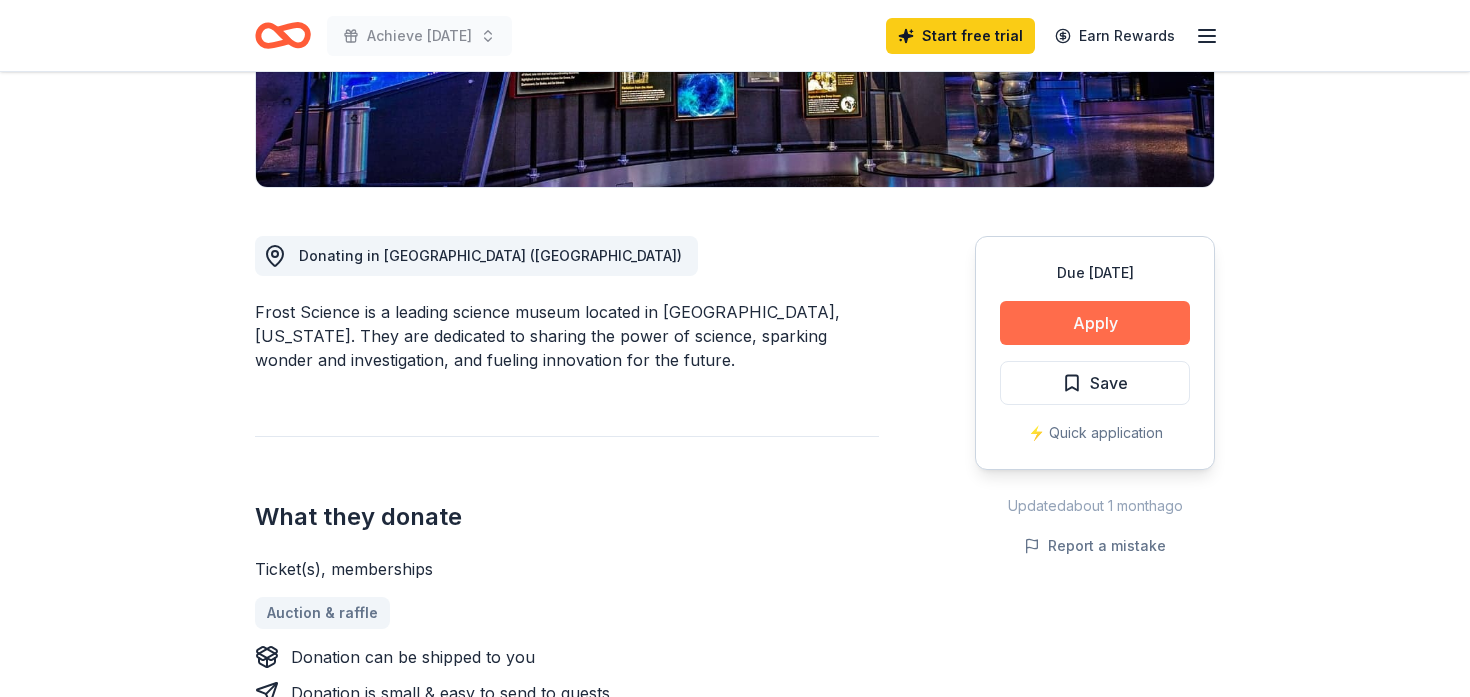 click on "Apply" at bounding box center [1095, 323] 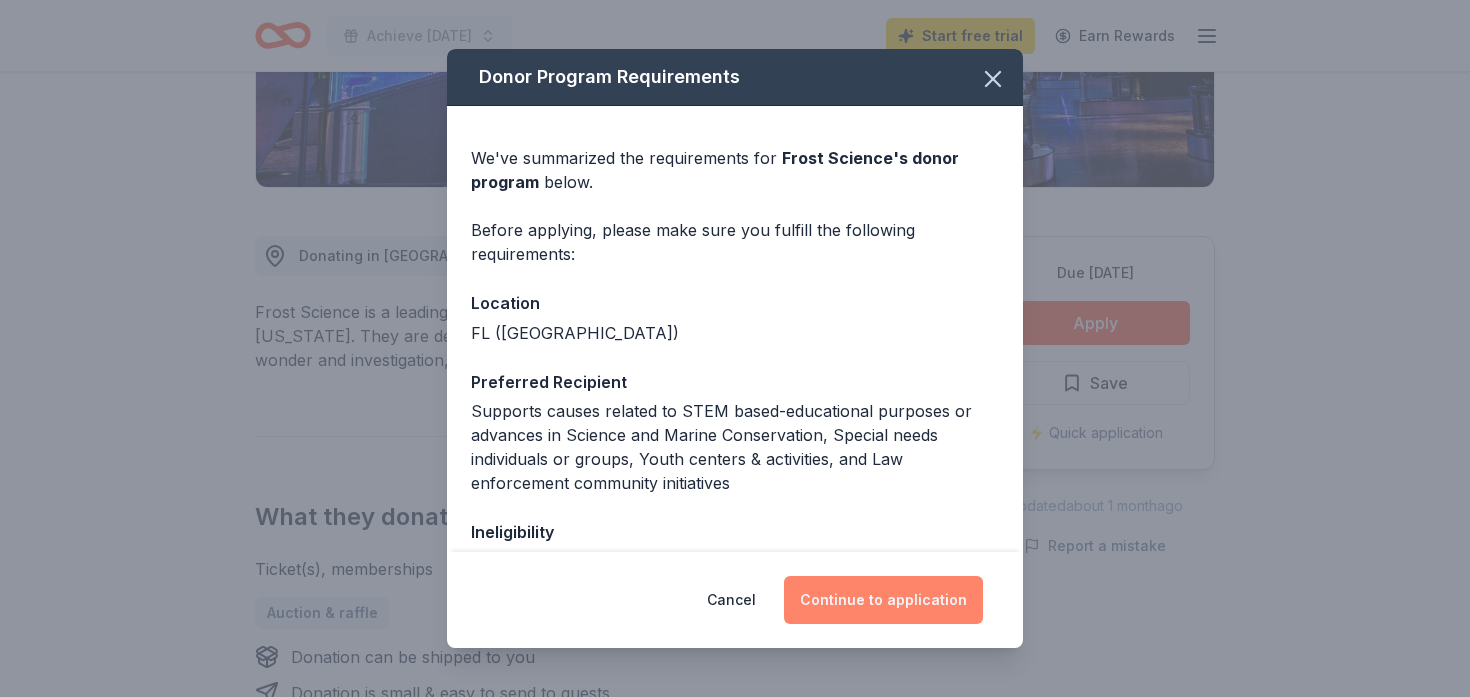 click on "Continue to application" at bounding box center [883, 600] 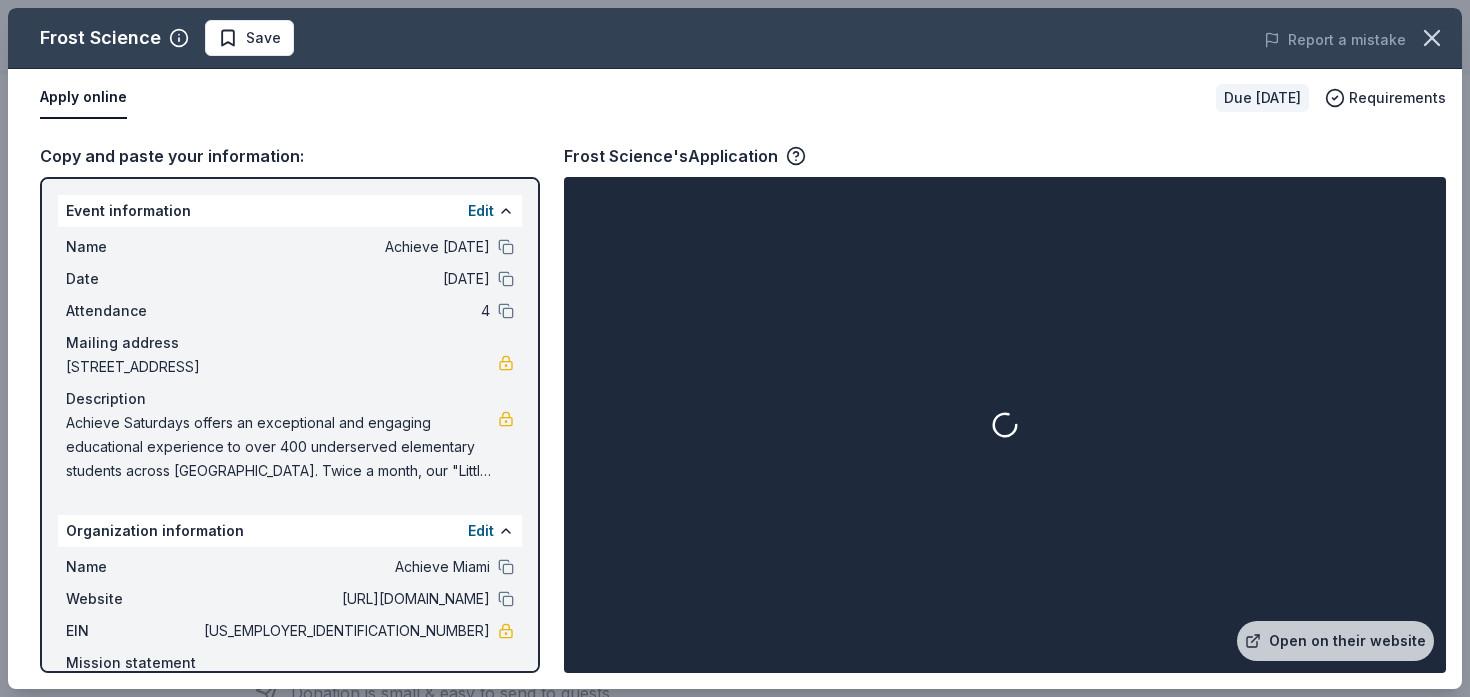scroll, scrollTop: 76, scrollLeft: 0, axis: vertical 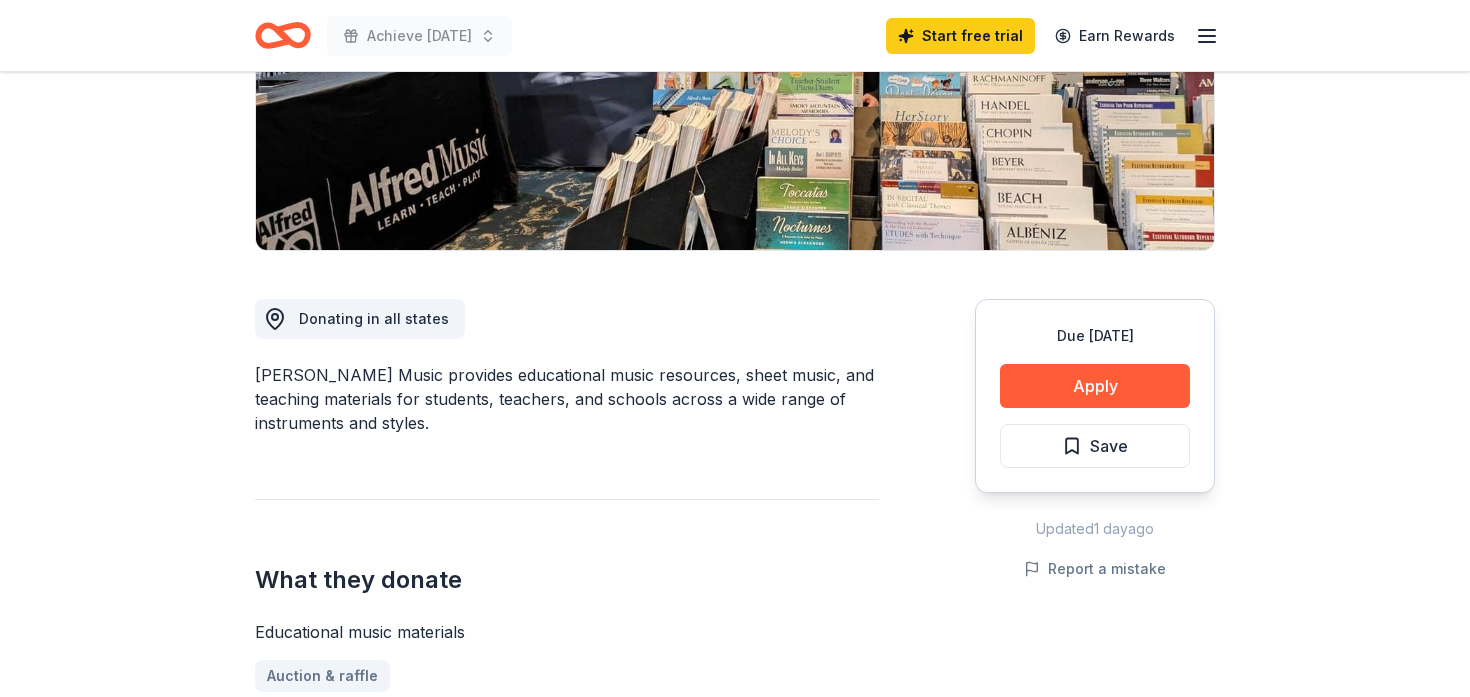 drag, startPoint x: 364, startPoint y: 389, endPoint x: 798, endPoint y: 414, distance: 434.71945 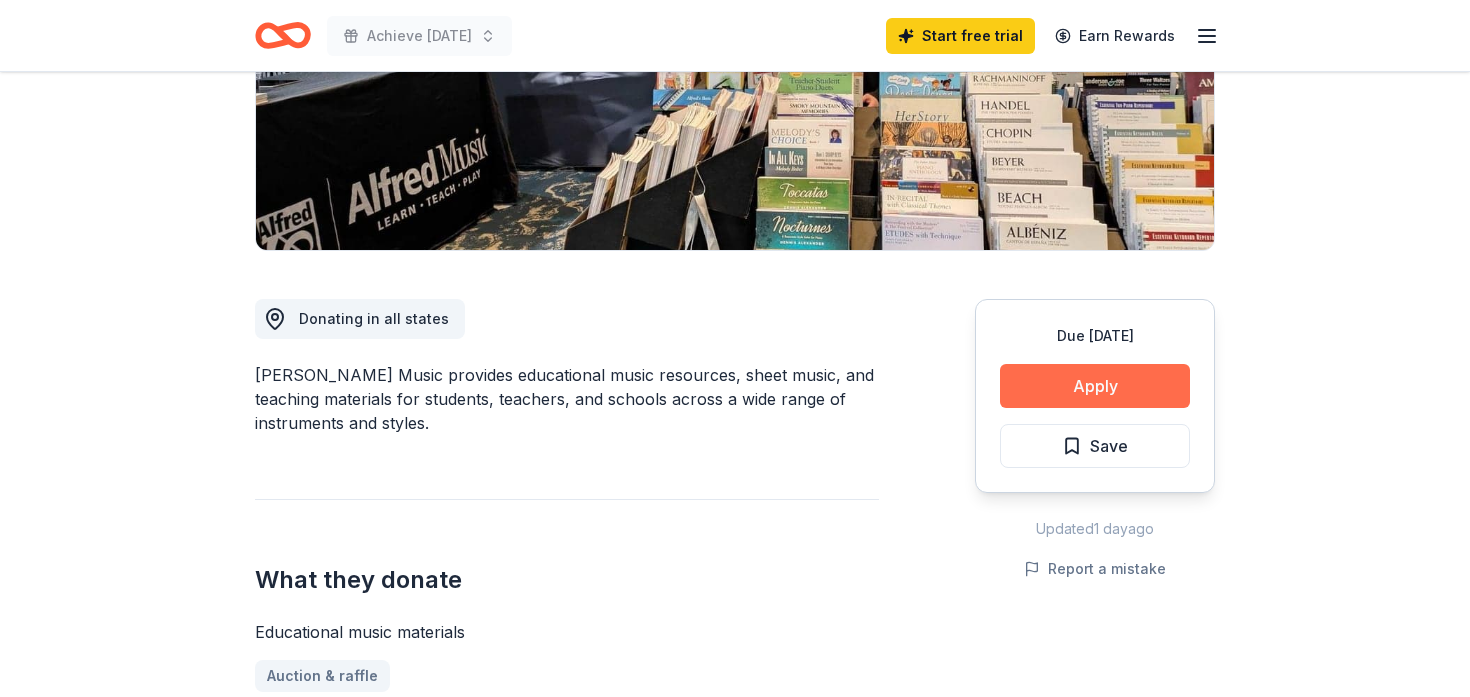 click on "Apply" at bounding box center (1095, 386) 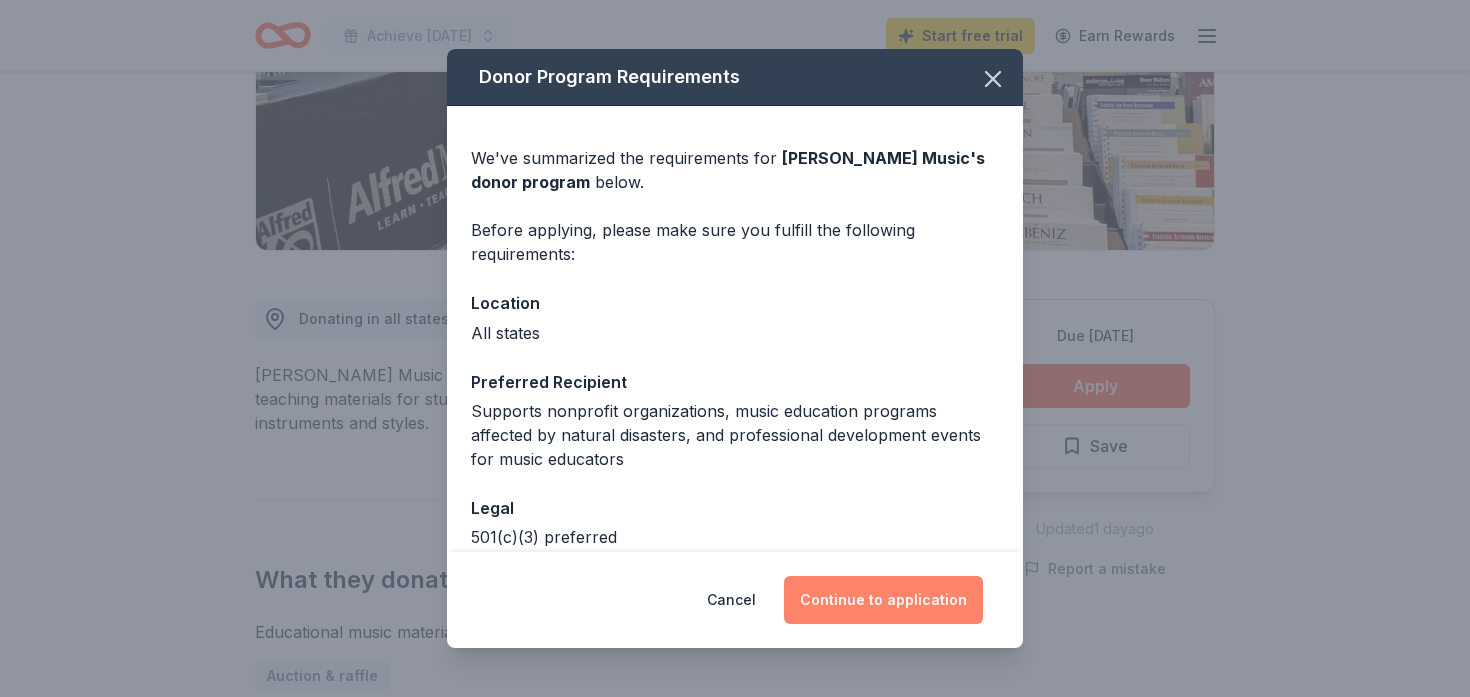 click on "Continue to application" at bounding box center (883, 600) 